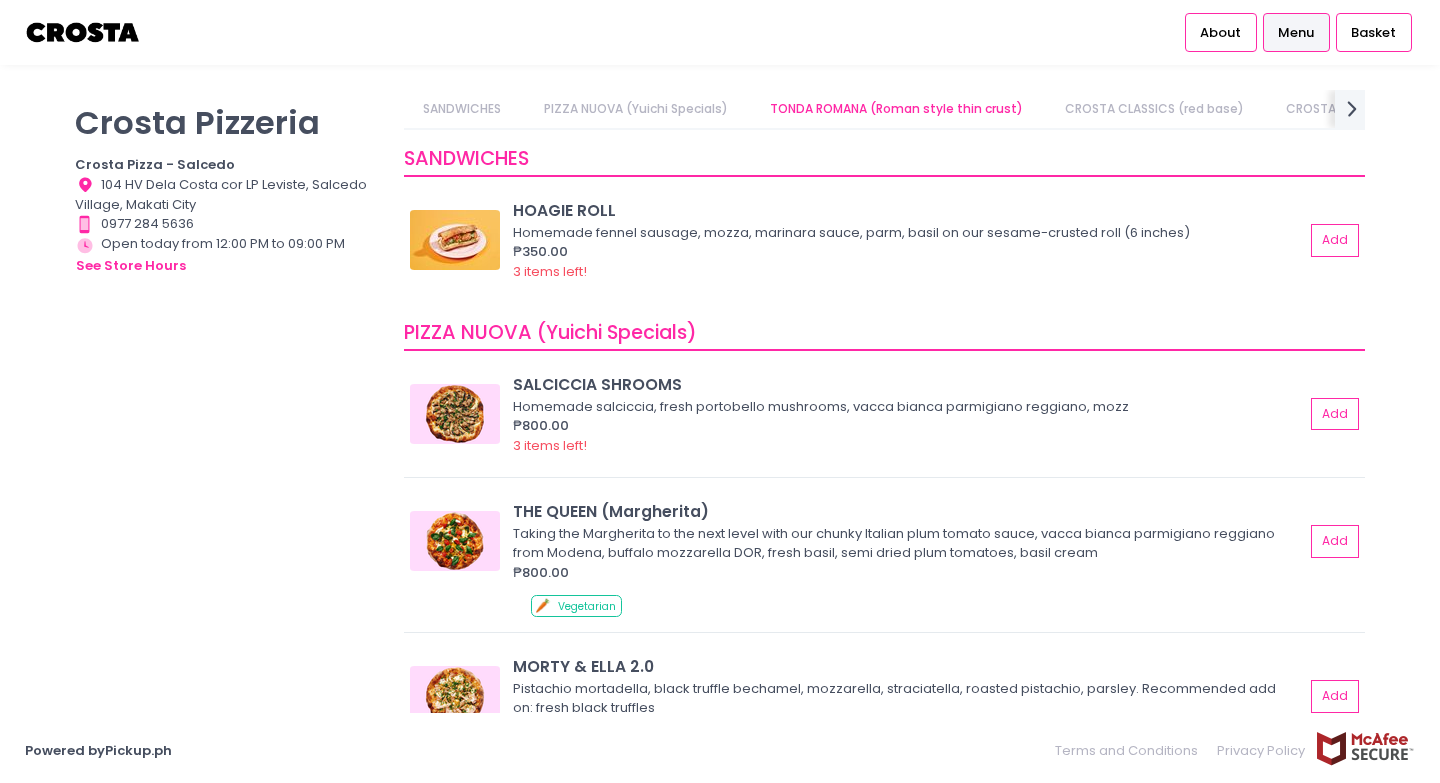 scroll, scrollTop: 0, scrollLeft: 0, axis: both 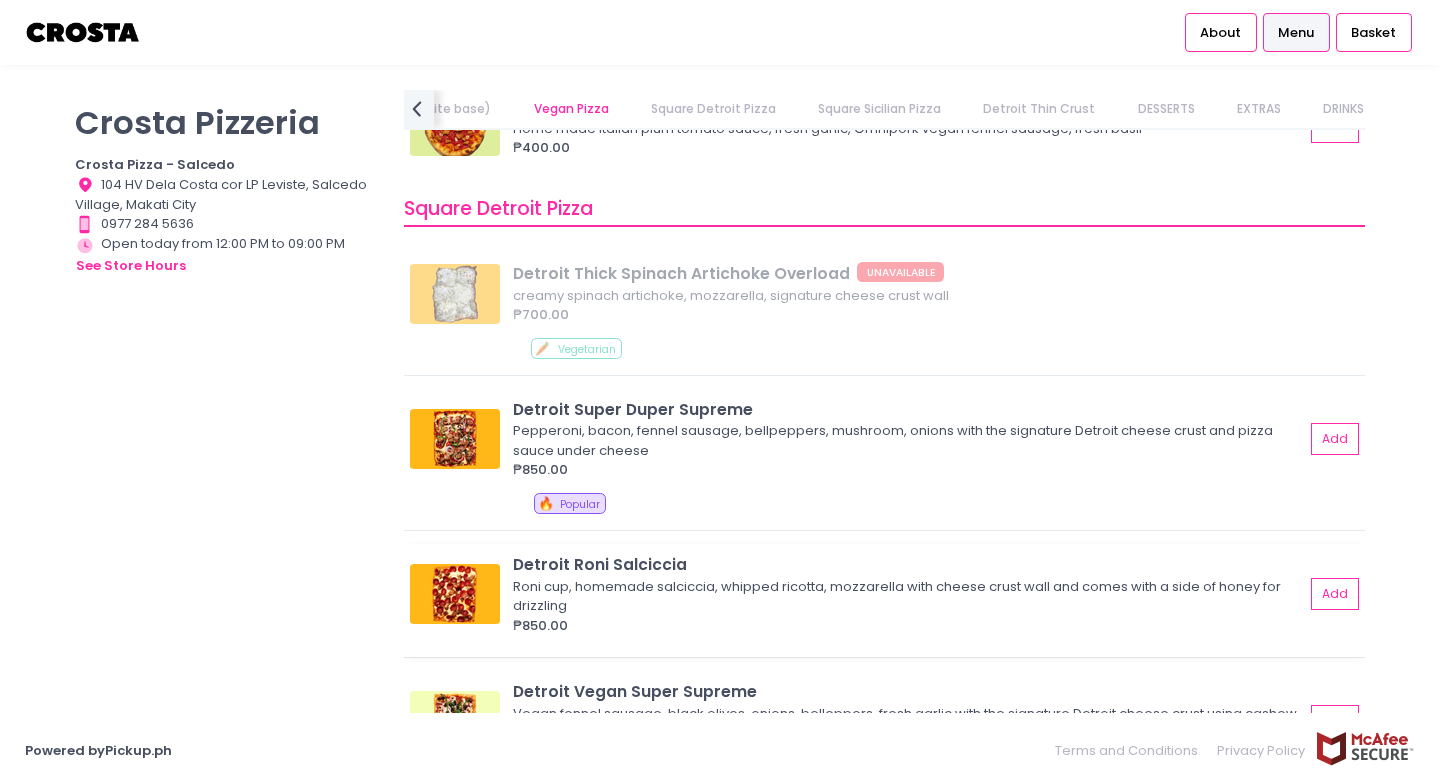 click on "Detroit Roni Salciccia" at bounding box center [908, 564] 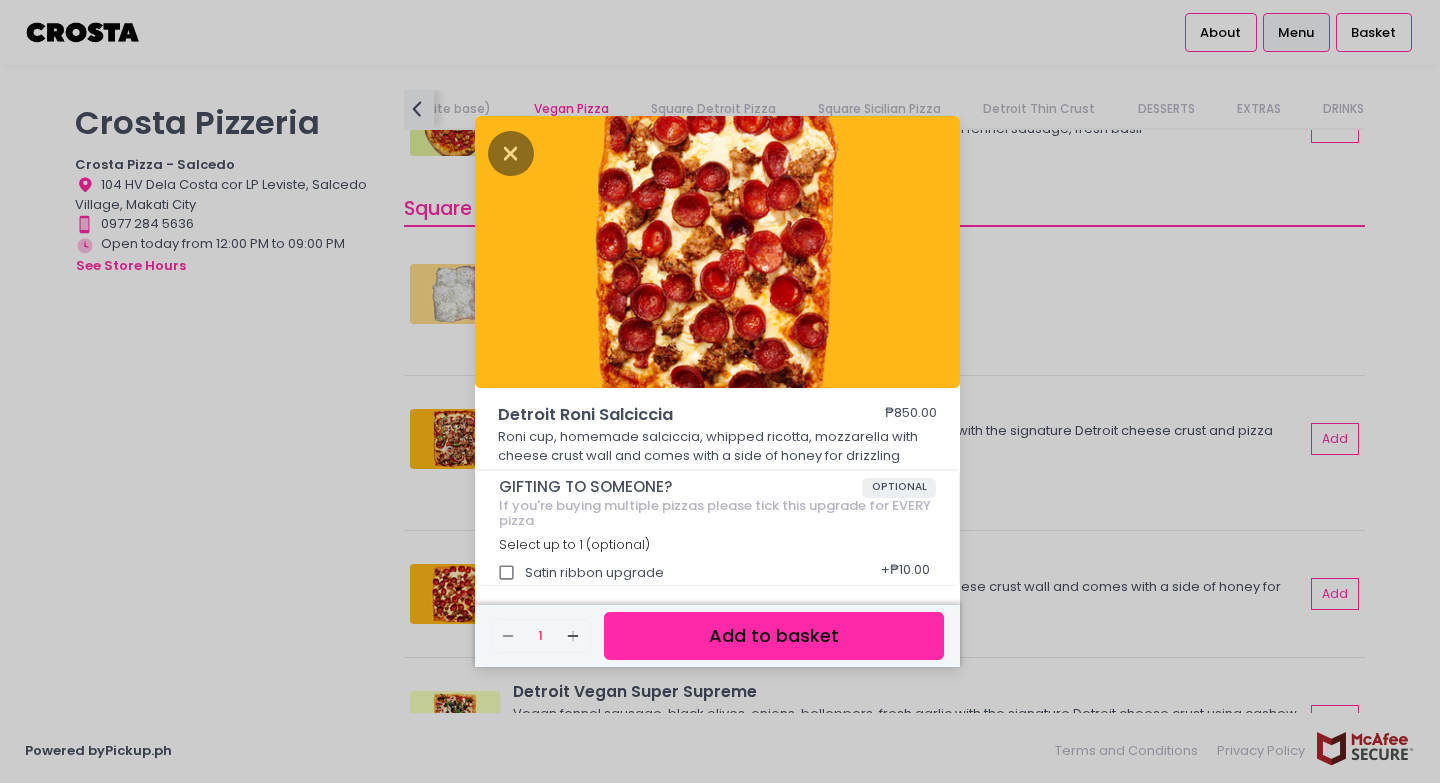 click on "Add to basket" at bounding box center [774, 636] 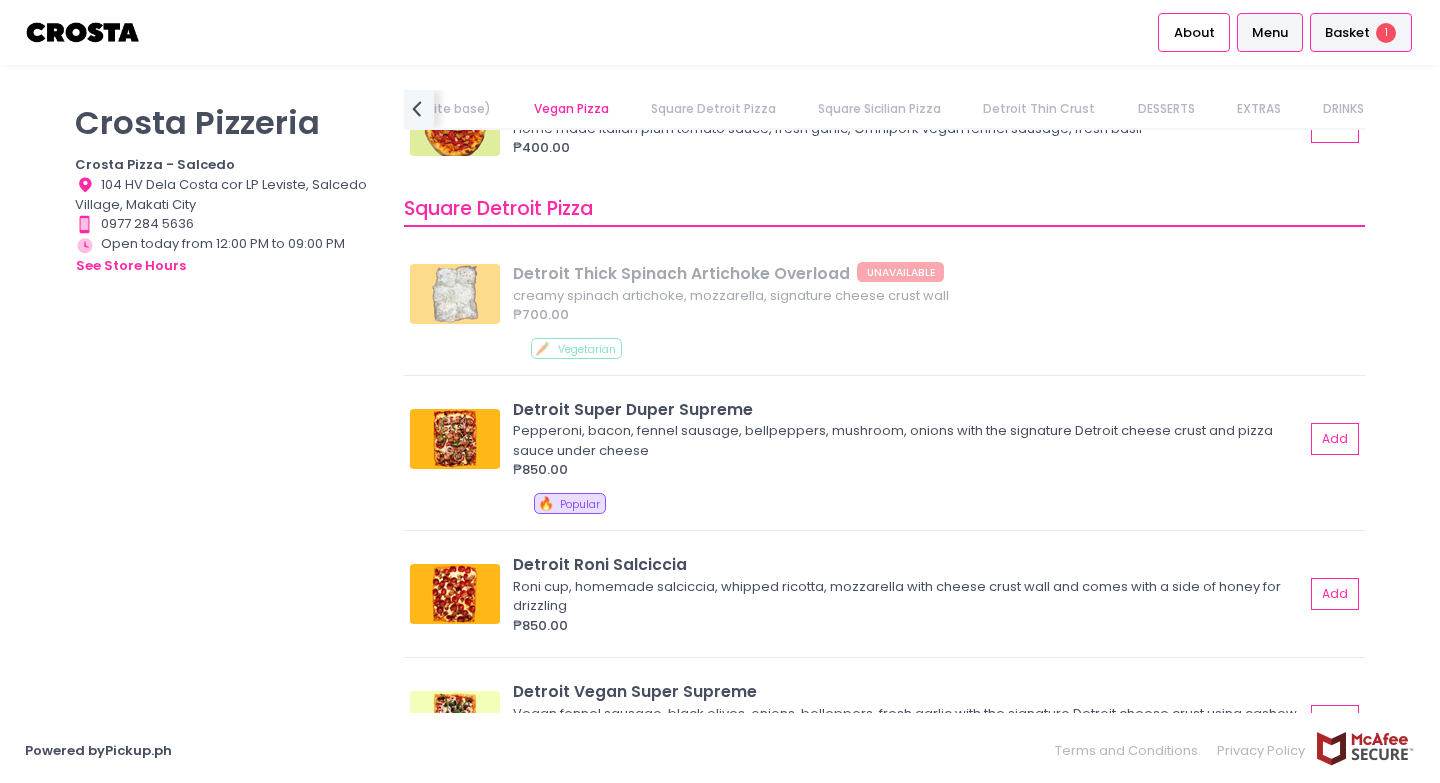 click on "Basket" at bounding box center (1347, 33) 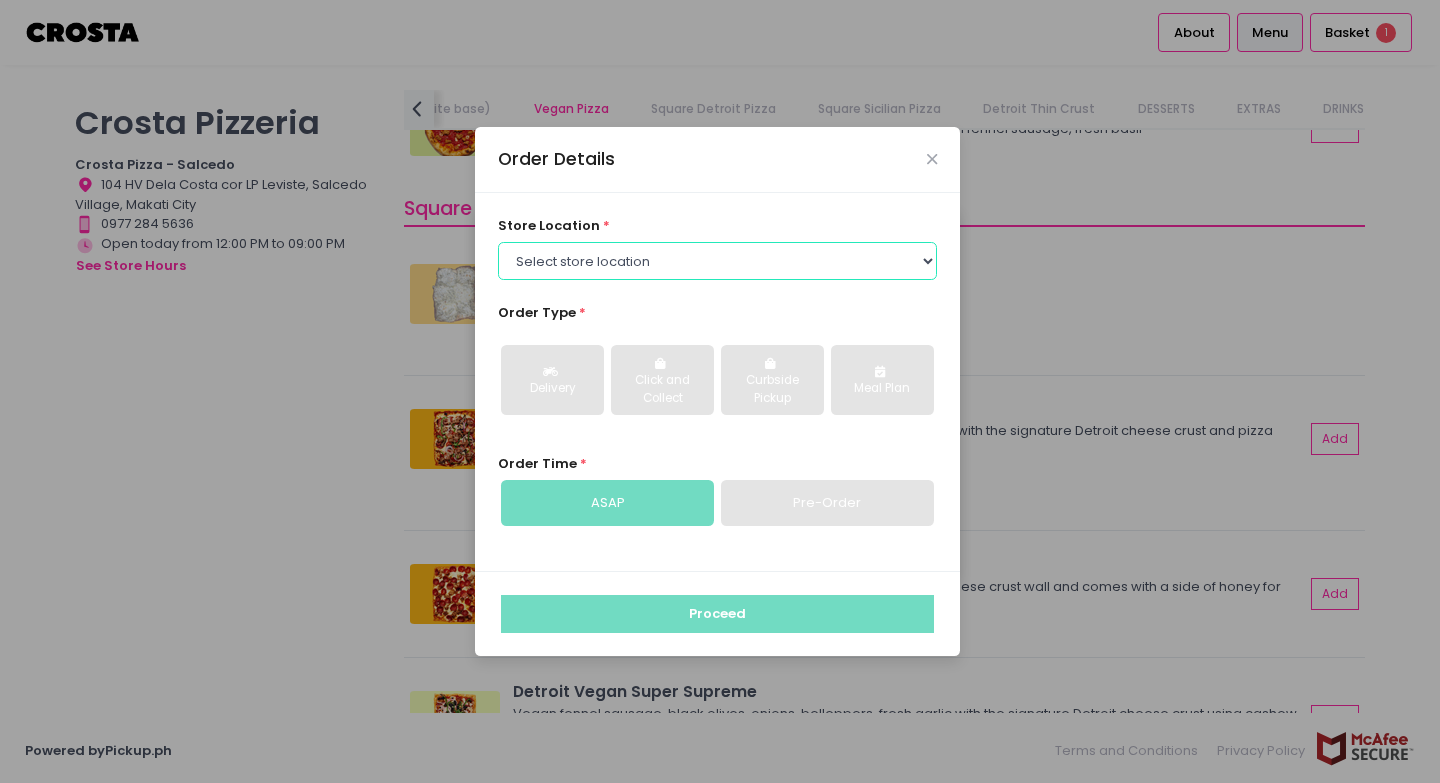 click on "Select store location Crosta Pizza - Salcedo  Crosta Pizza - San Juan" at bounding box center (718, 261) 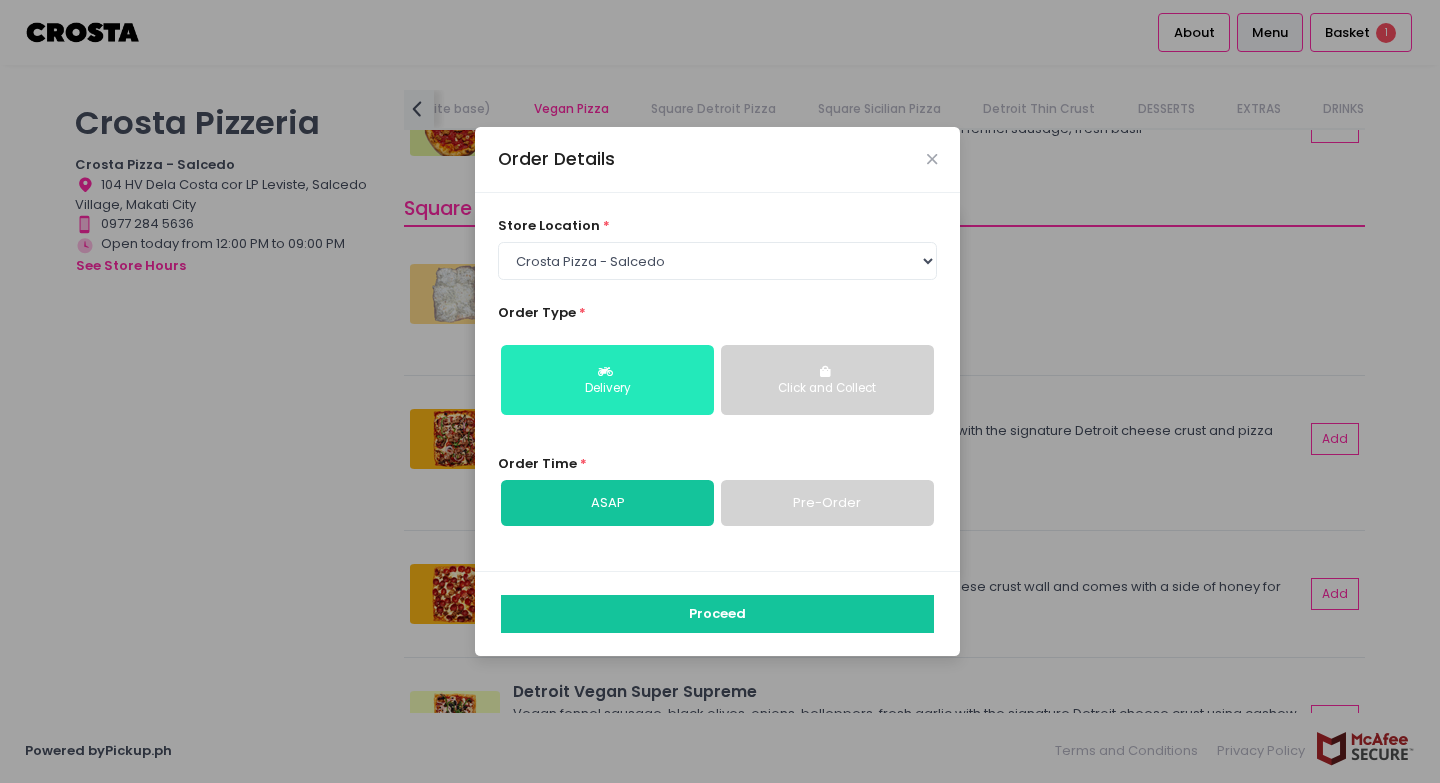click on "Delivery" at bounding box center [607, 380] 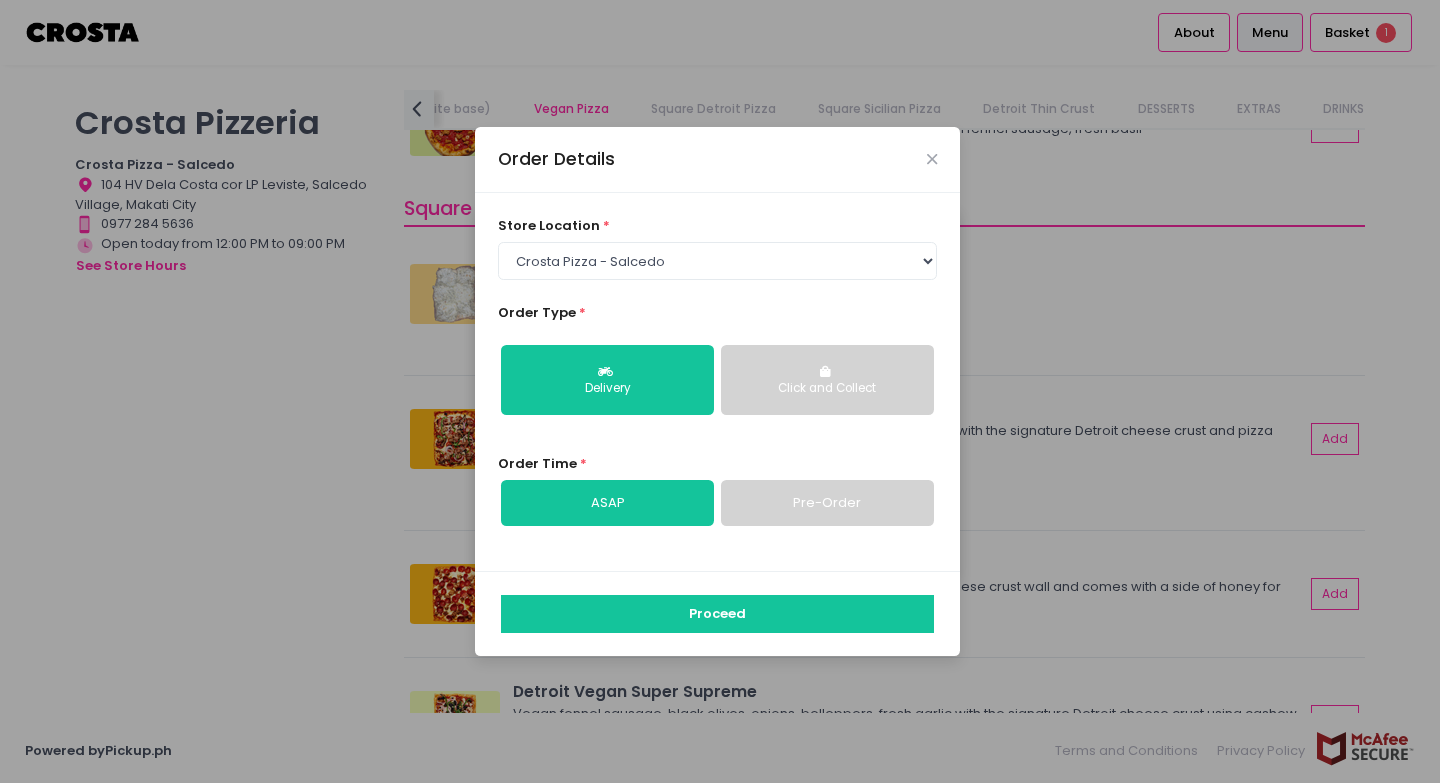 click on "ASAP" at bounding box center [607, 503] 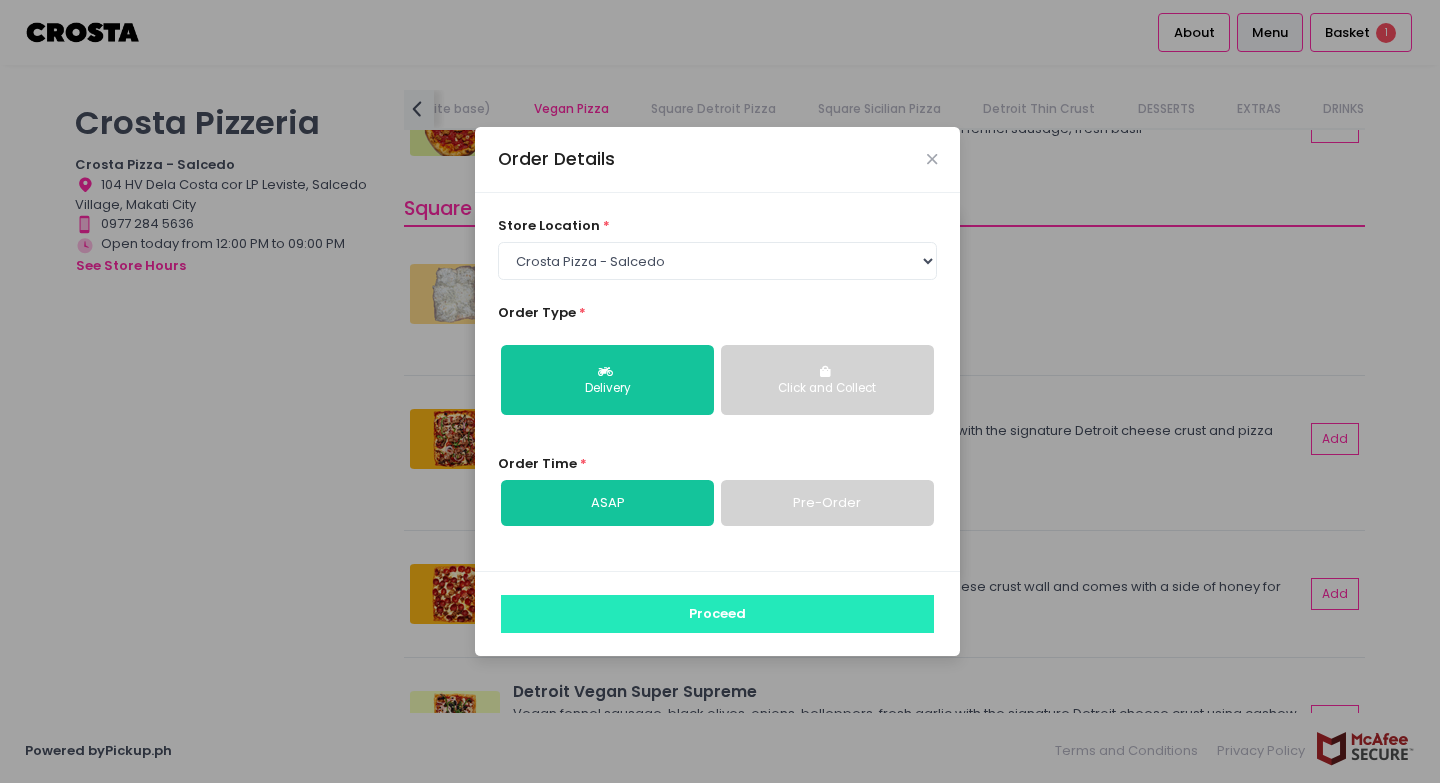 click on "Proceed" at bounding box center (717, 614) 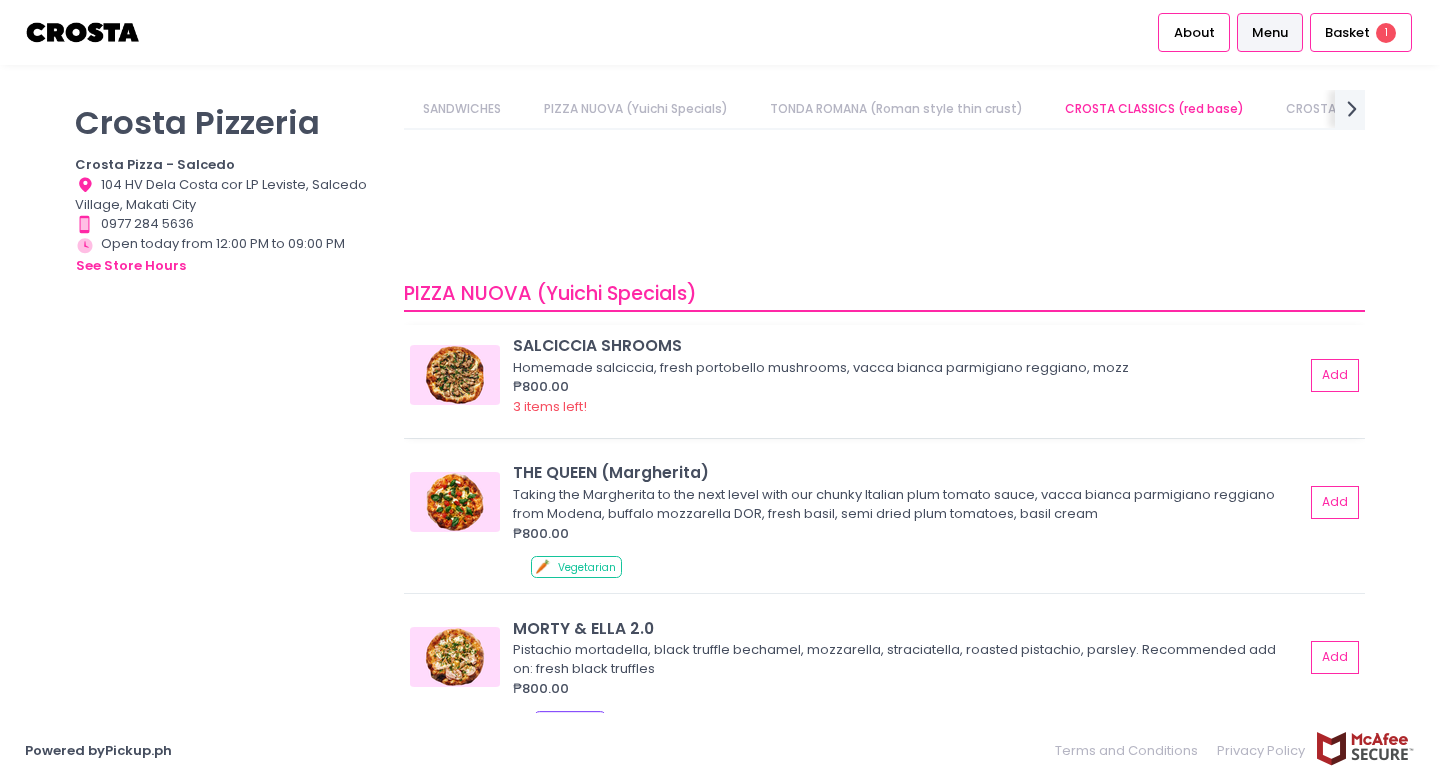 scroll, scrollTop: 0, scrollLeft: 0, axis: both 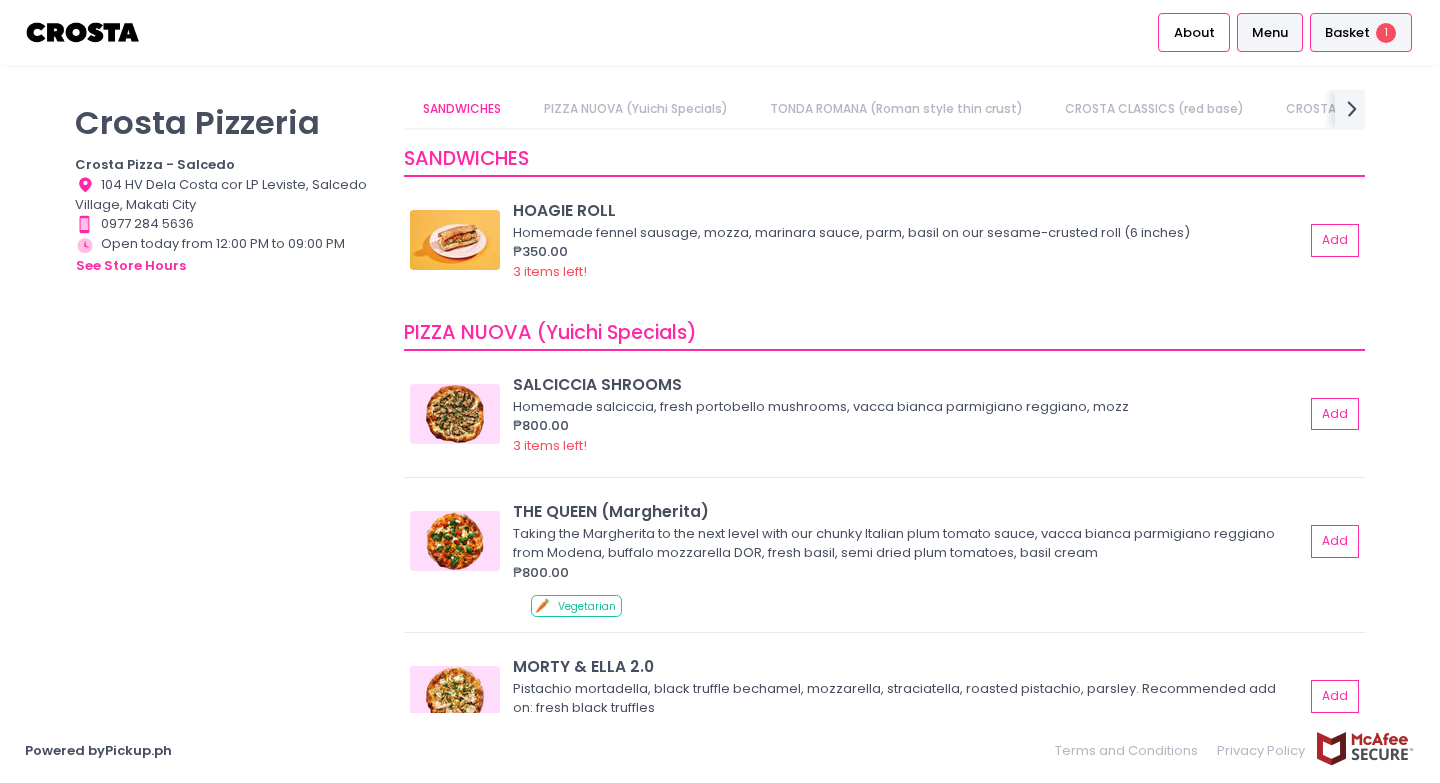 click on "Basket" at bounding box center [1347, 33] 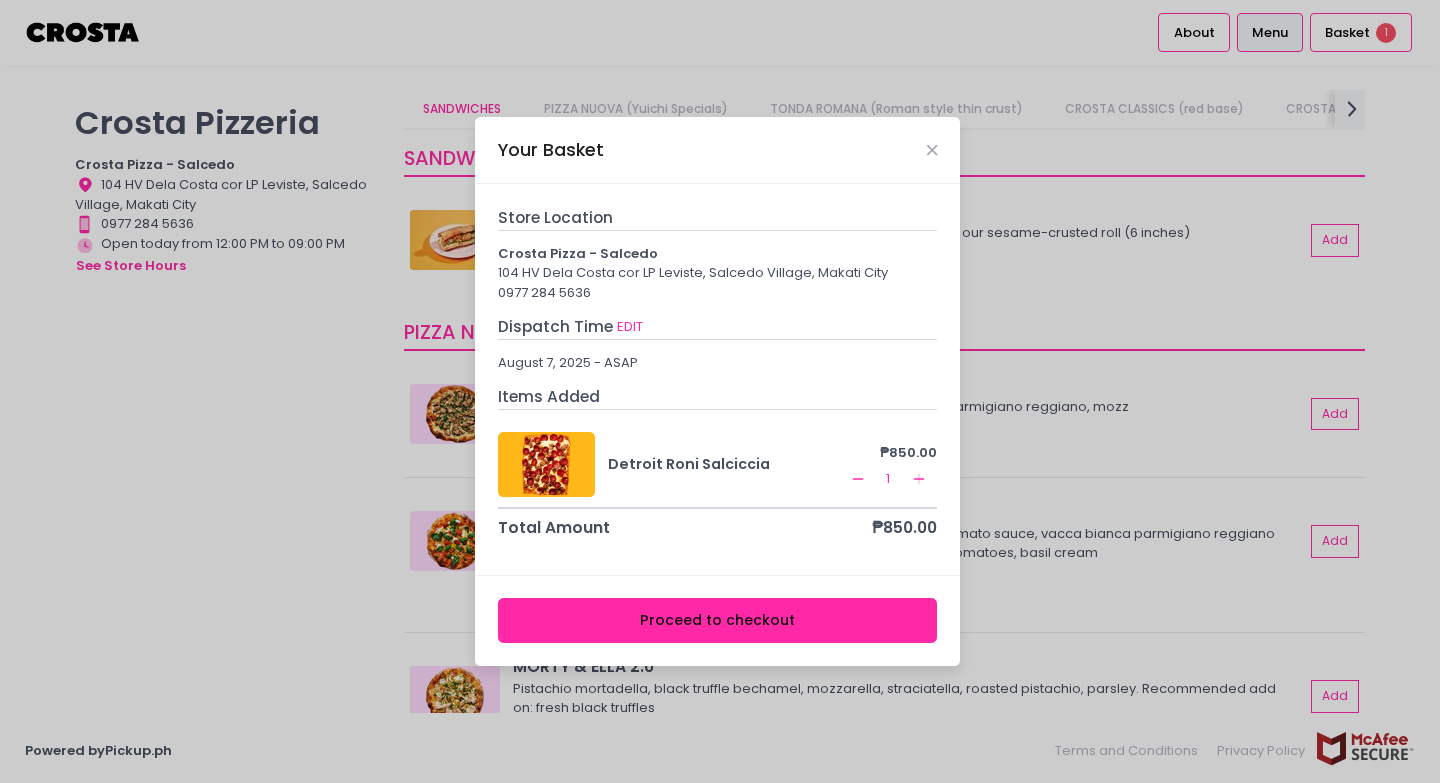 click on "Proceed to checkout" at bounding box center [718, 620] 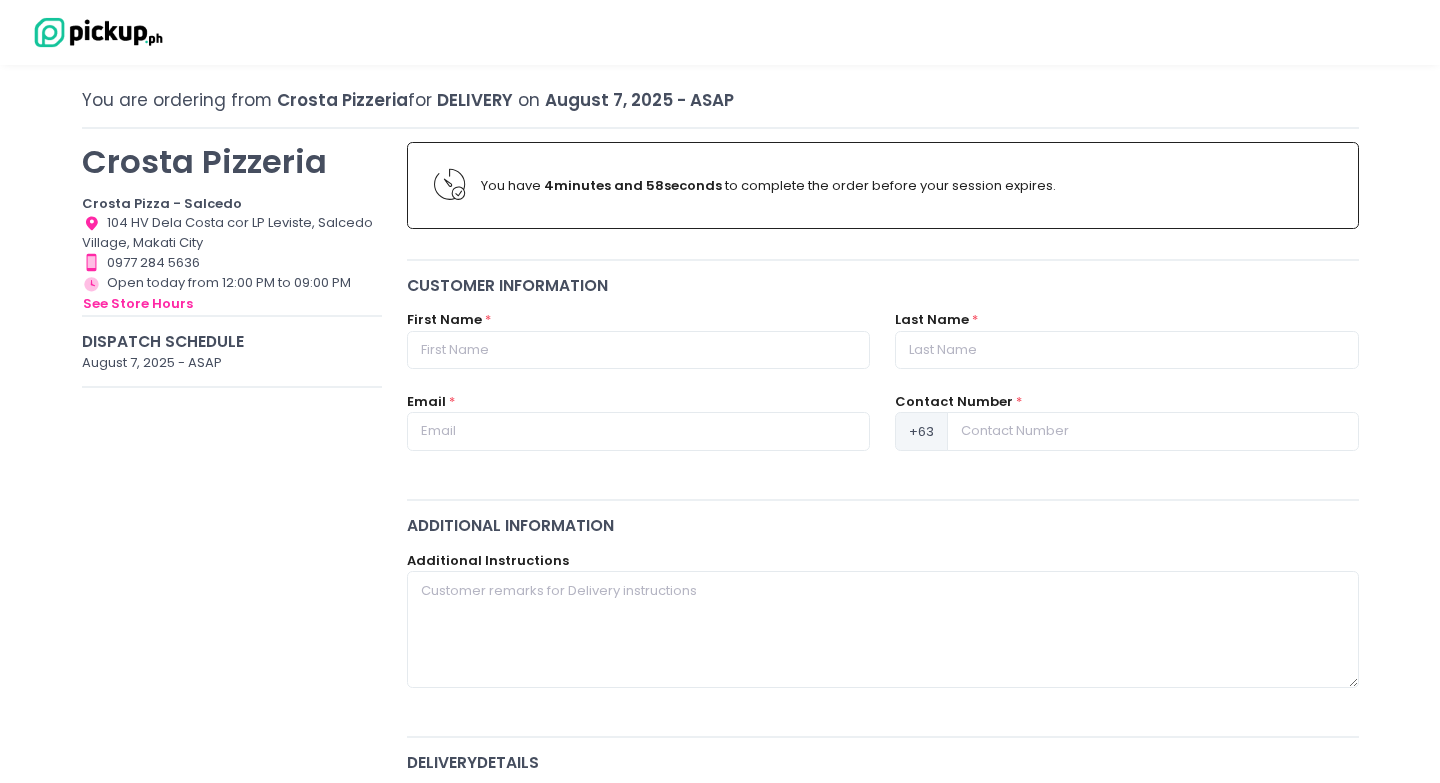 scroll, scrollTop: 86, scrollLeft: 0, axis: vertical 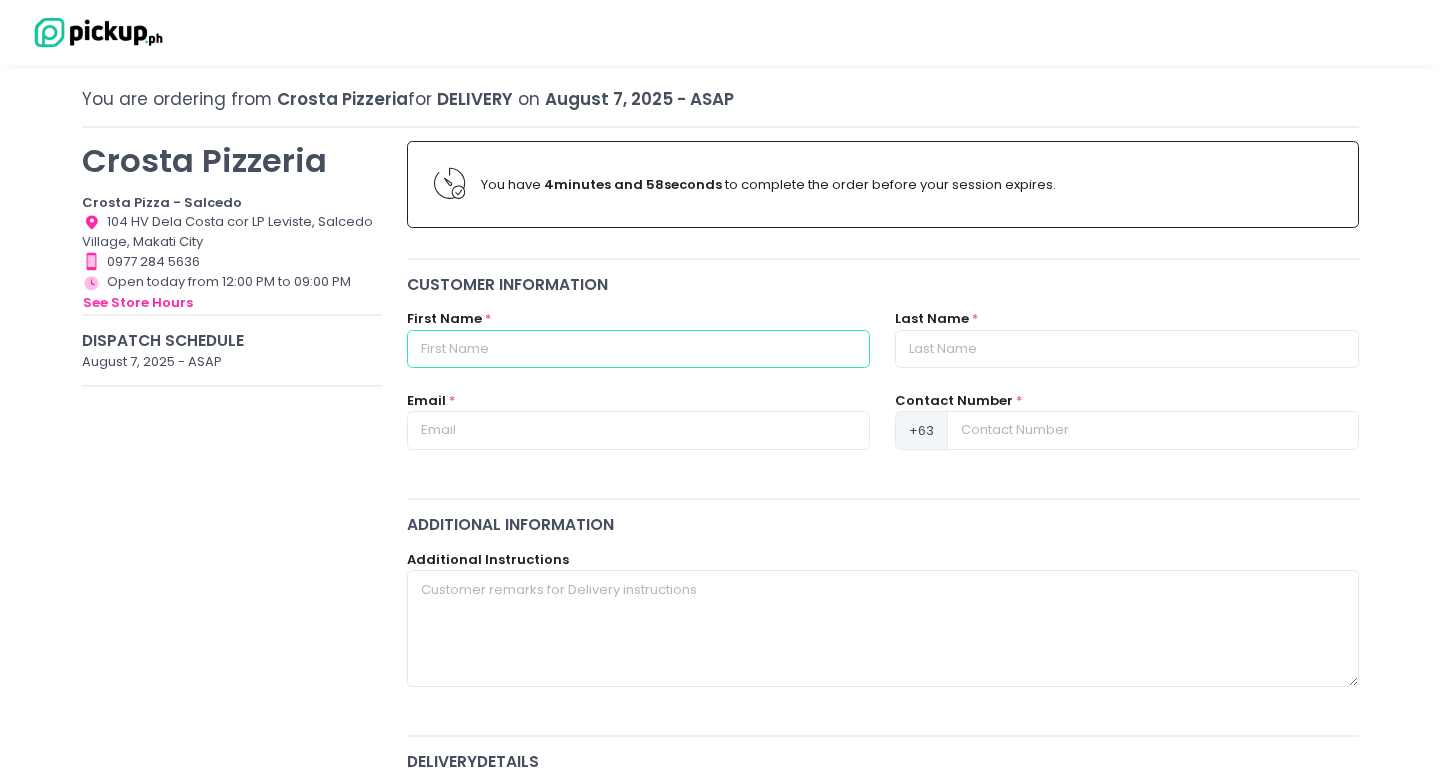 click at bounding box center [638, 349] 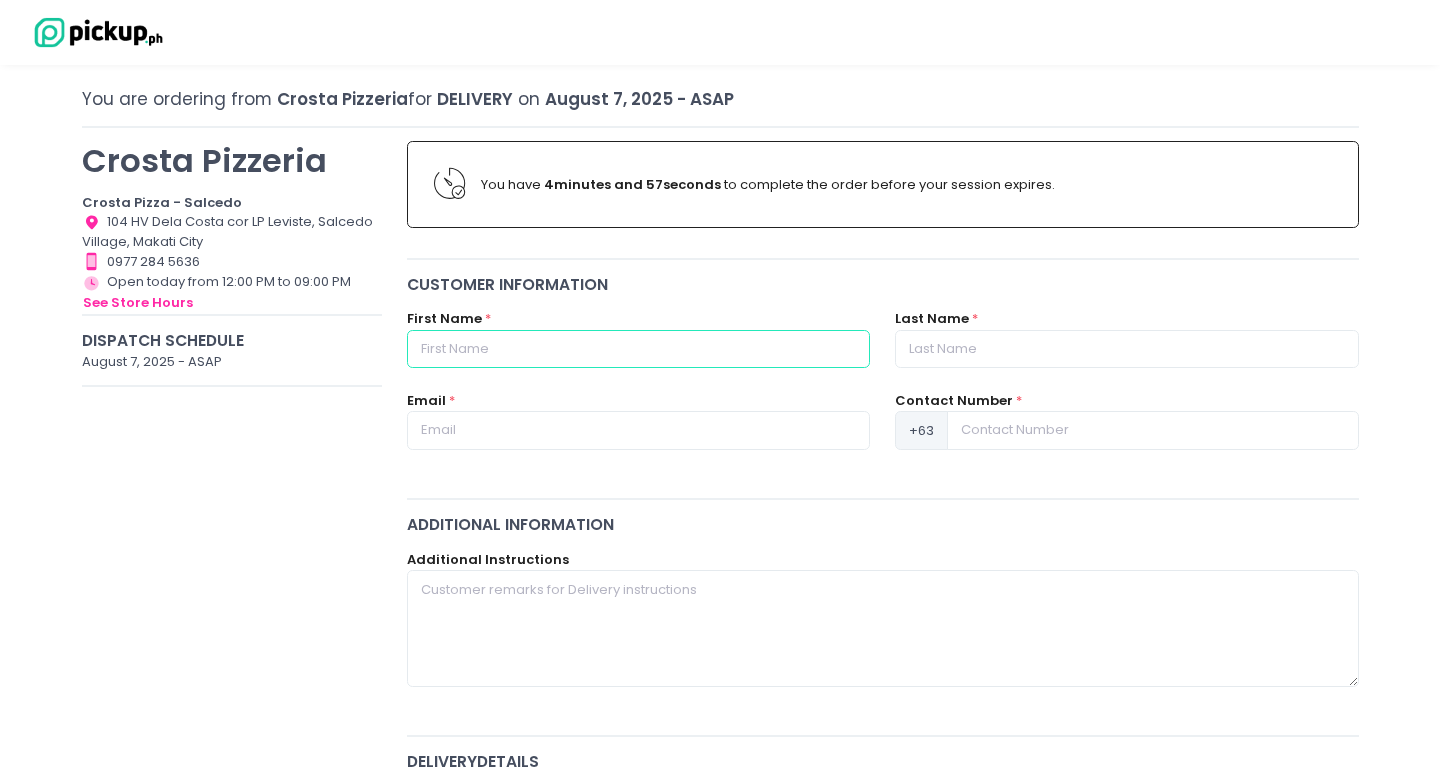 type on "[FIRST]" 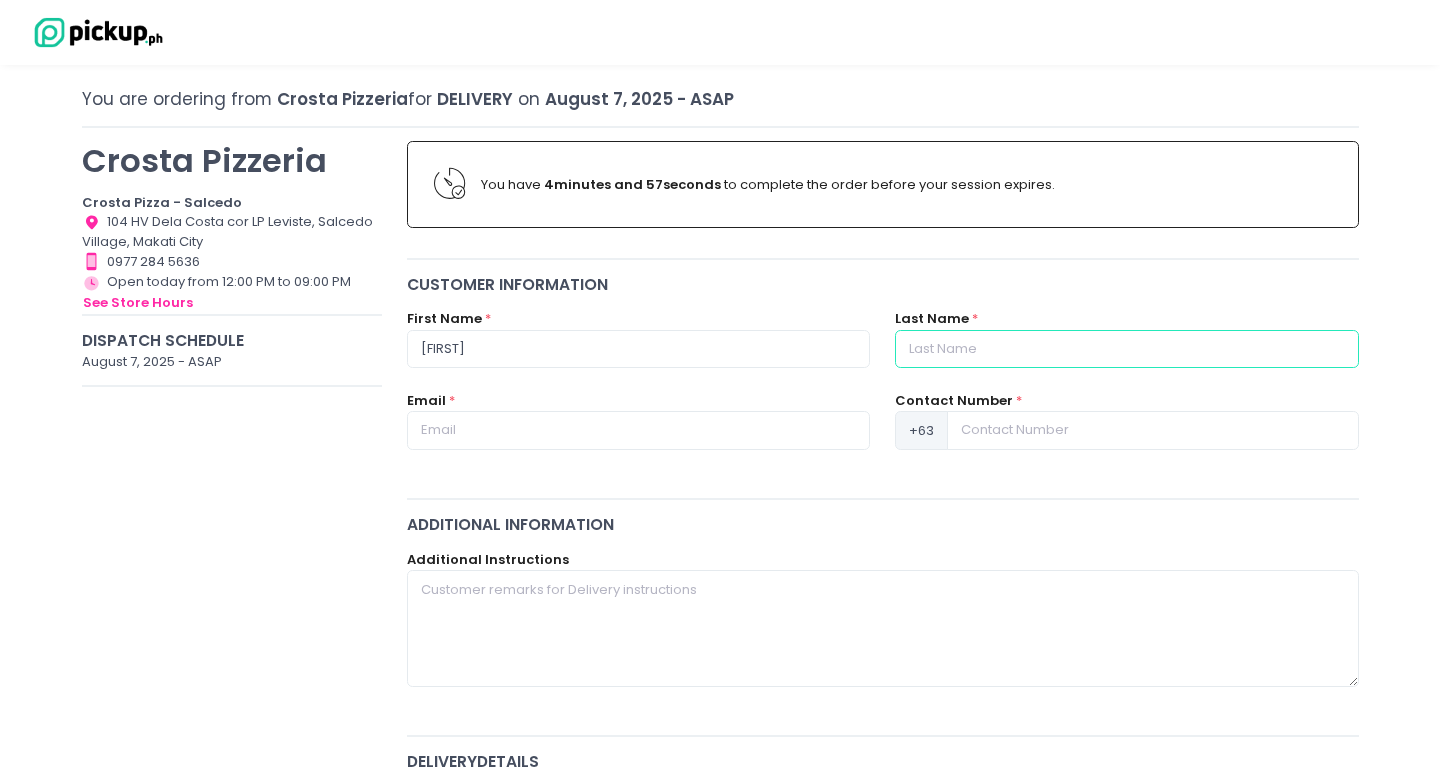 type on "[CITY]" 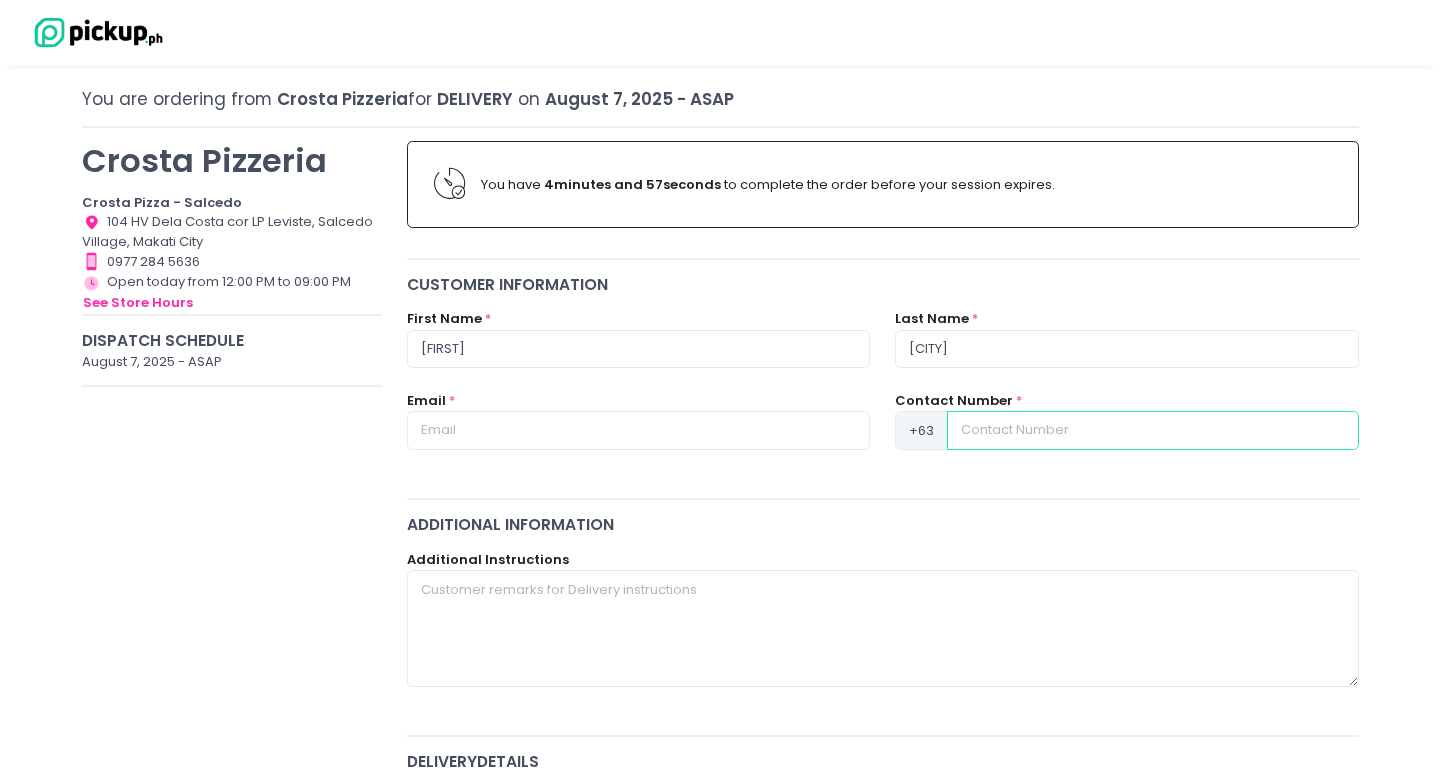 type on "[PHONE]" 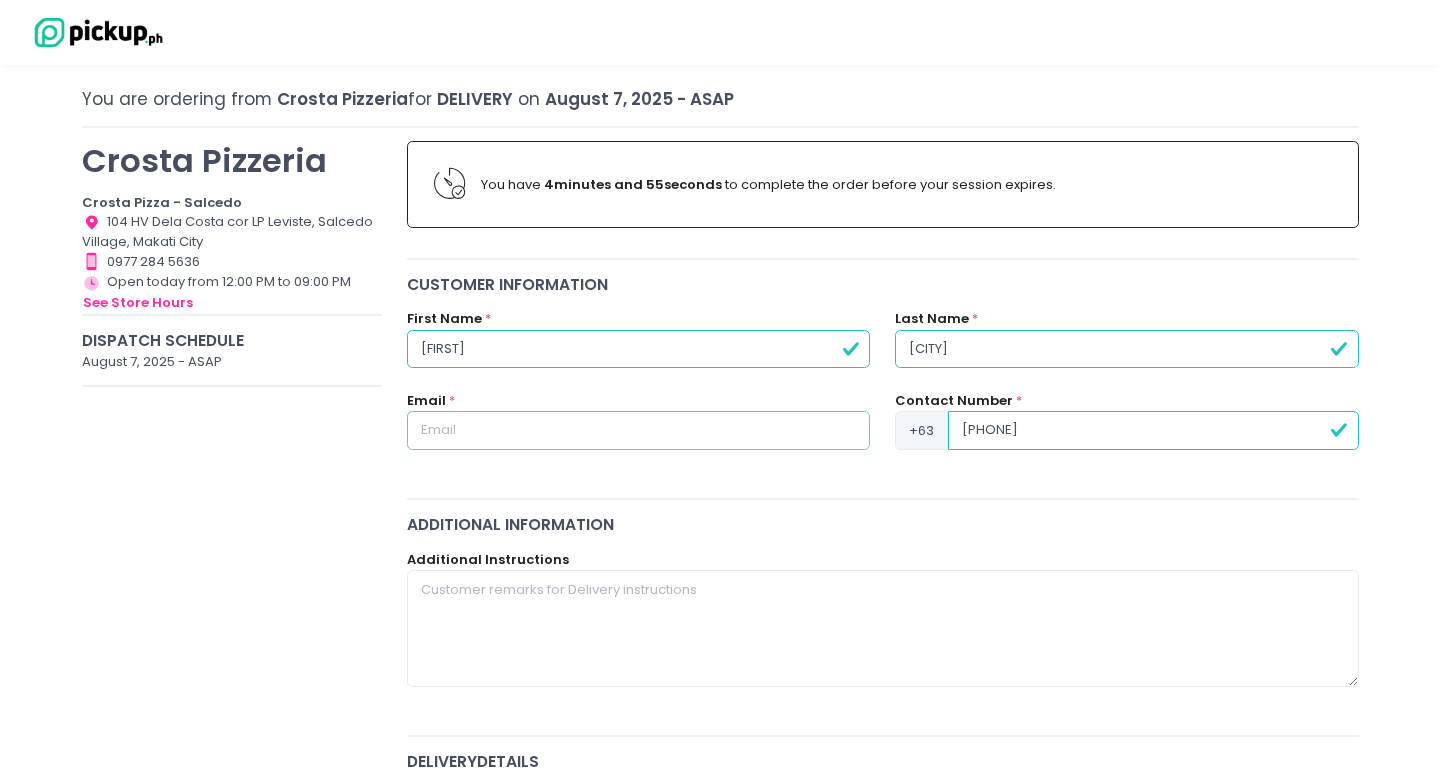 click at bounding box center (638, 430) 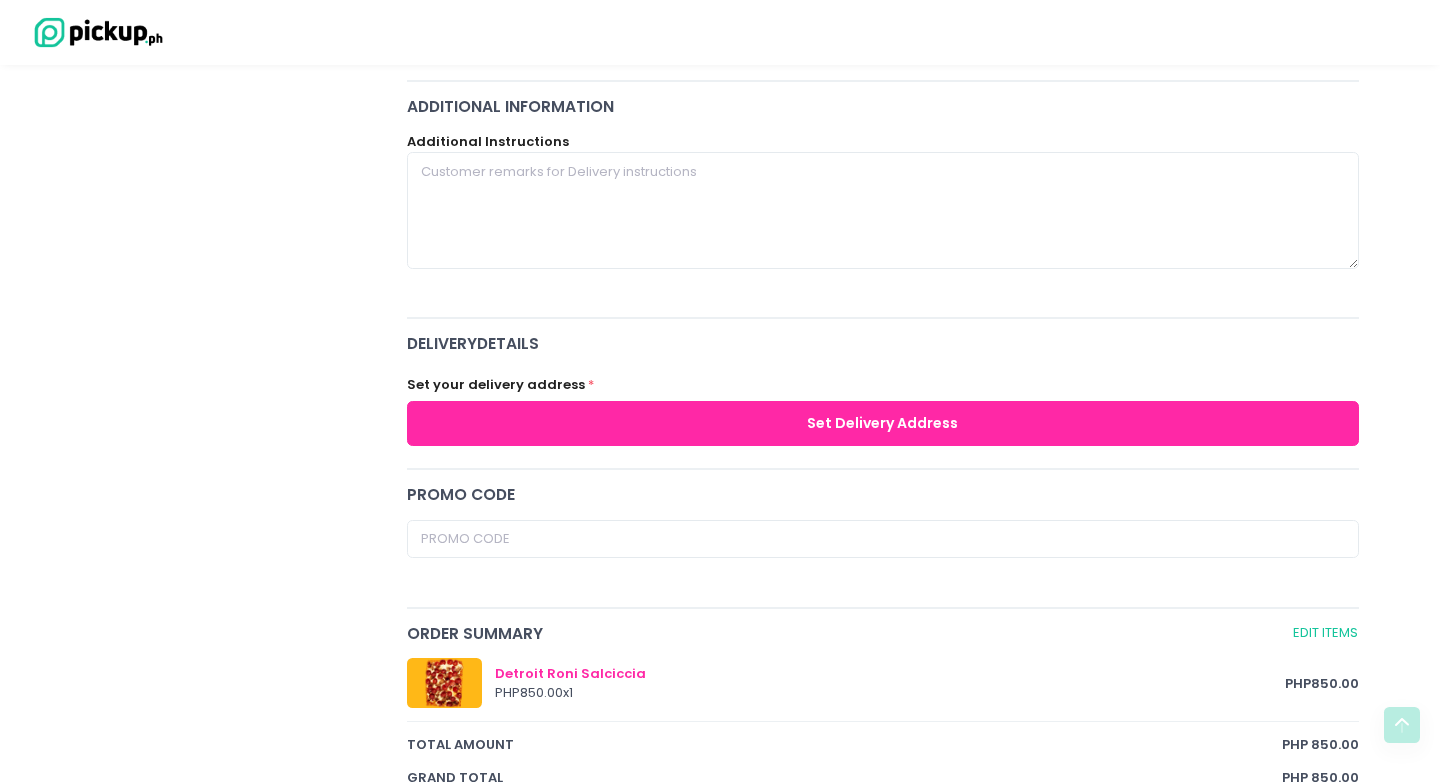 scroll, scrollTop: 534, scrollLeft: 0, axis: vertical 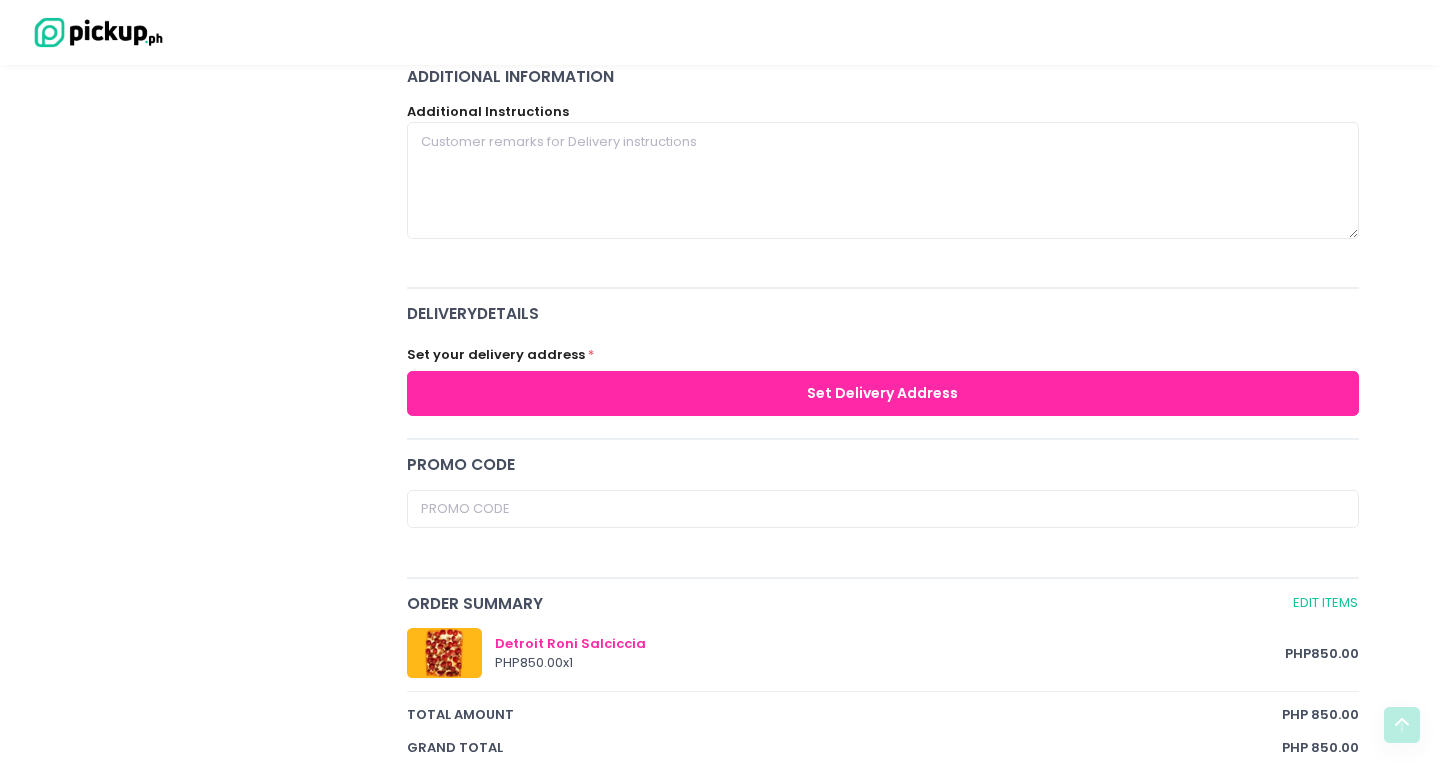 click on "Set Delivery Address" at bounding box center (883, 393) 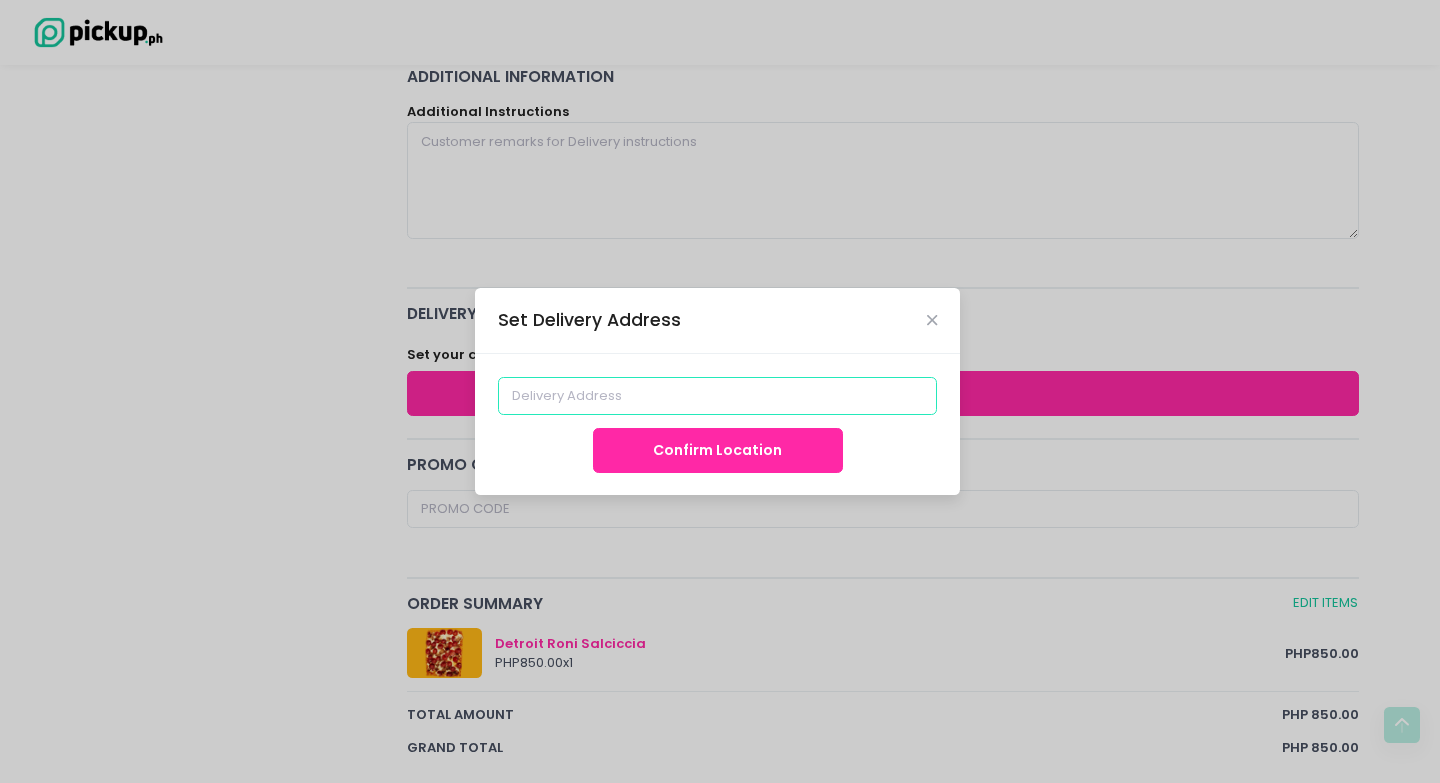 click at bounding box center (718, 396) 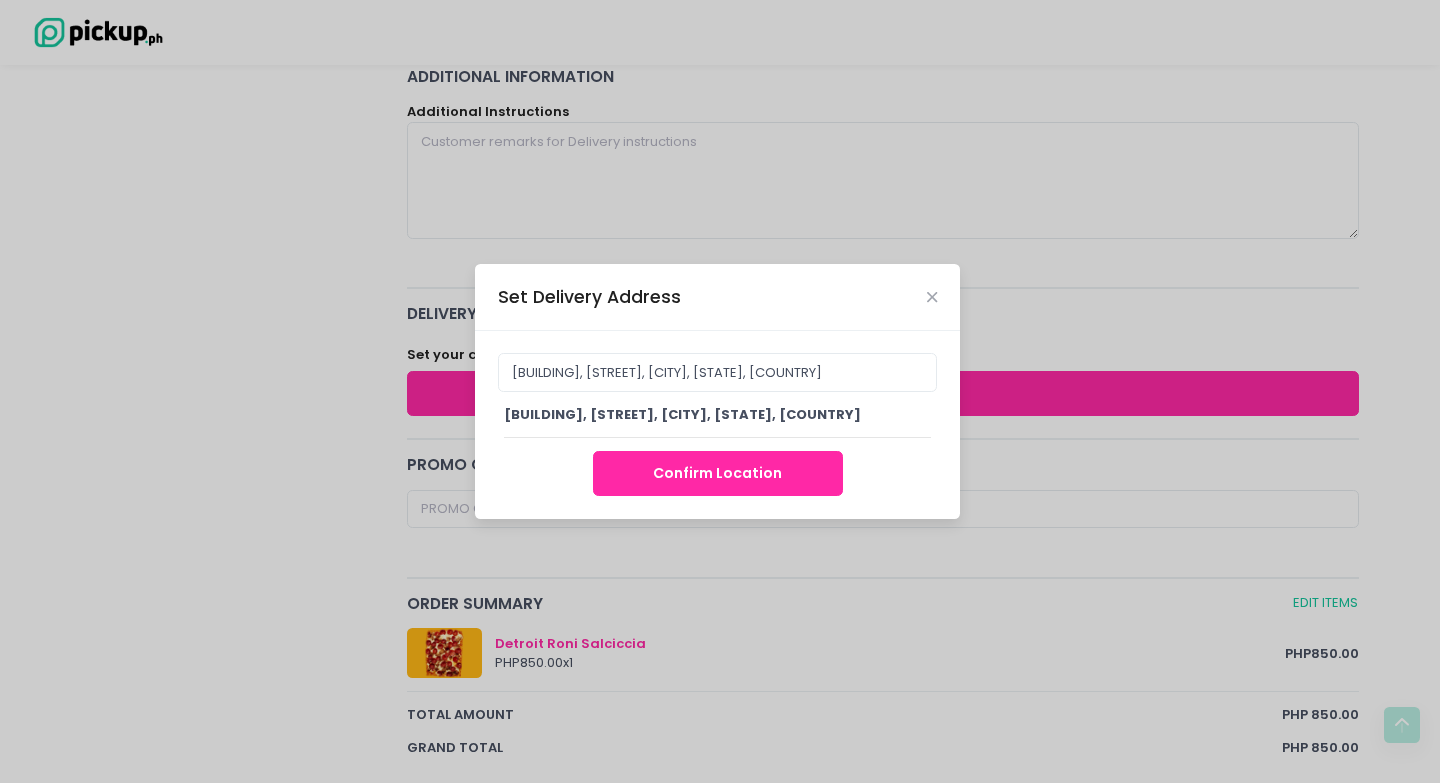 click on "Confirm Location" at bounding box center [718, 473] 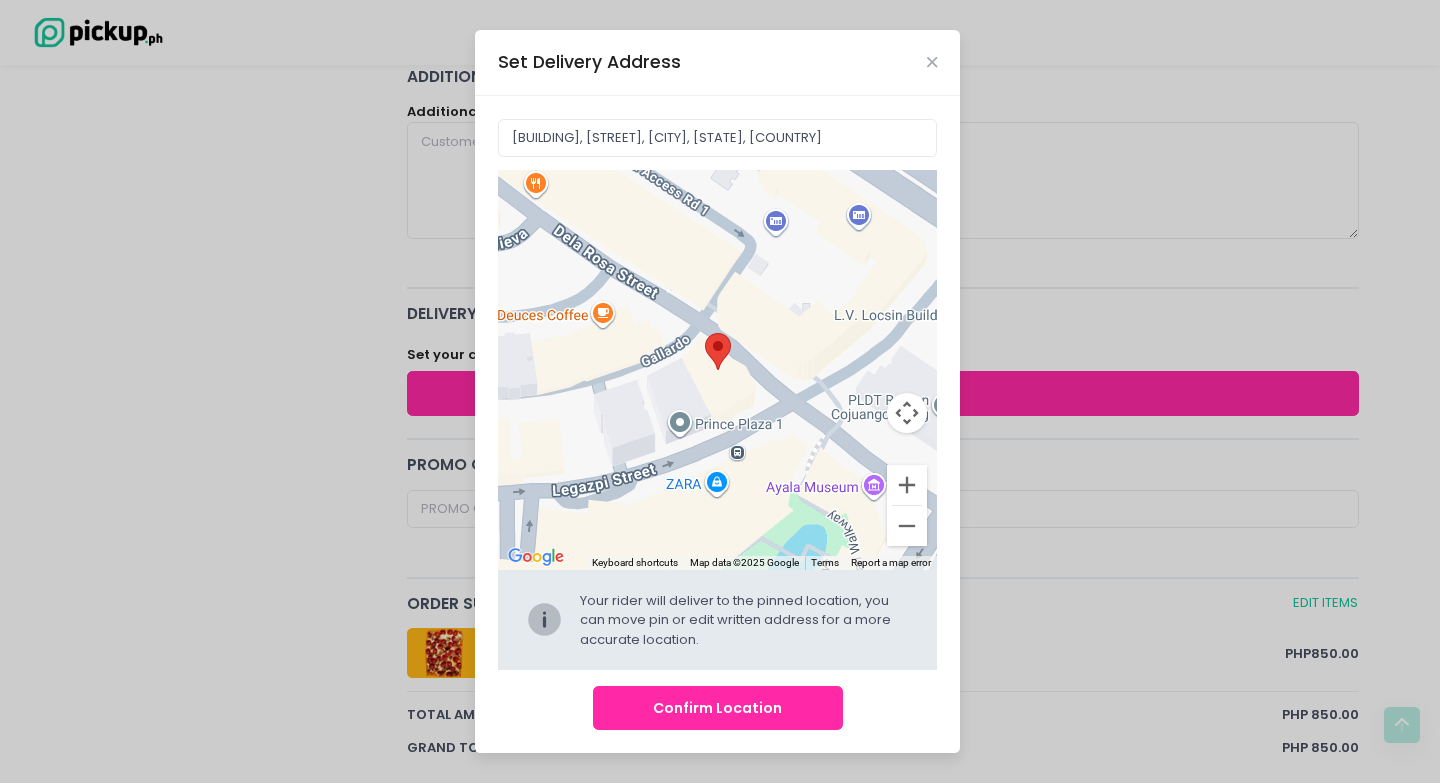 click on "Confirm Location" at bounding box center [718, 708] 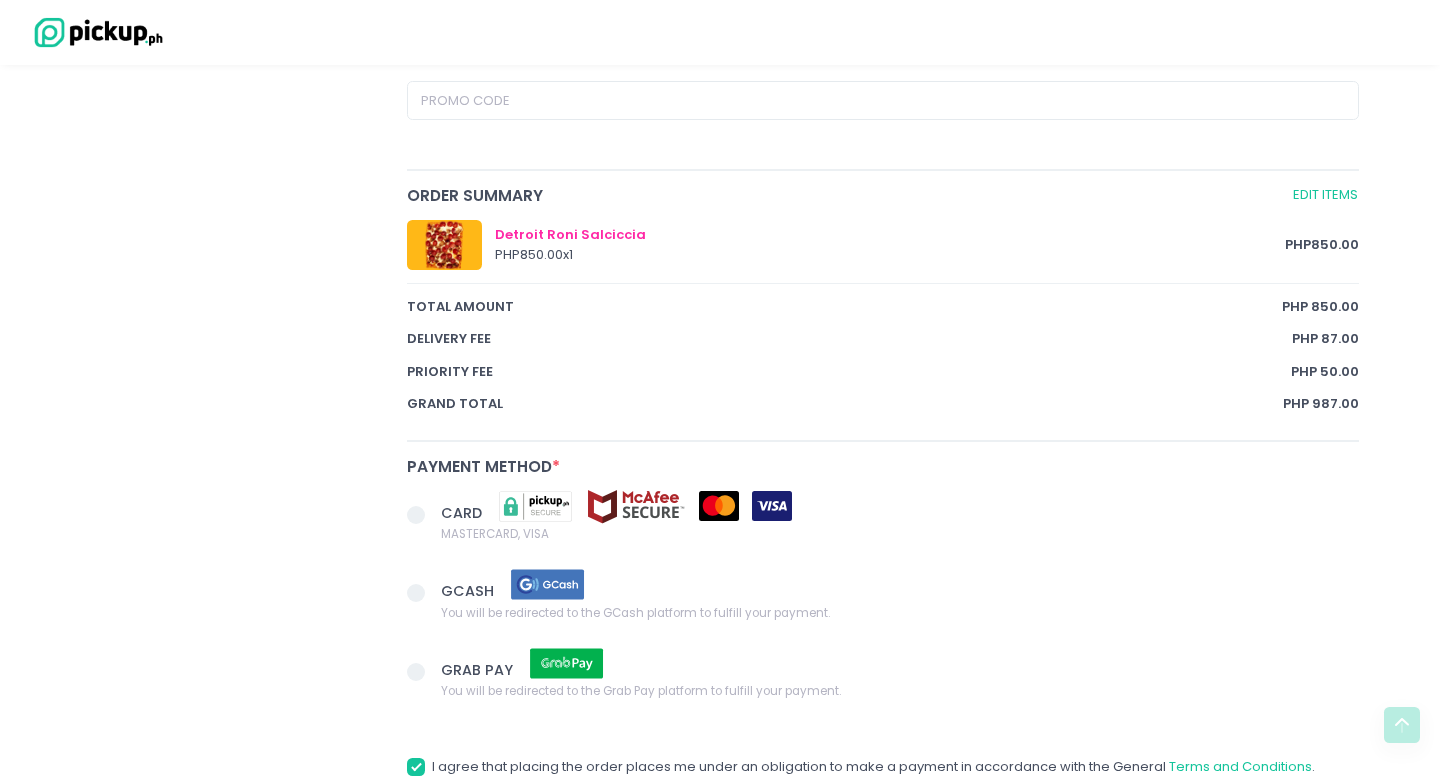 scroll, scrollTop: 1030, scrollLeft: 0, axis: vertical 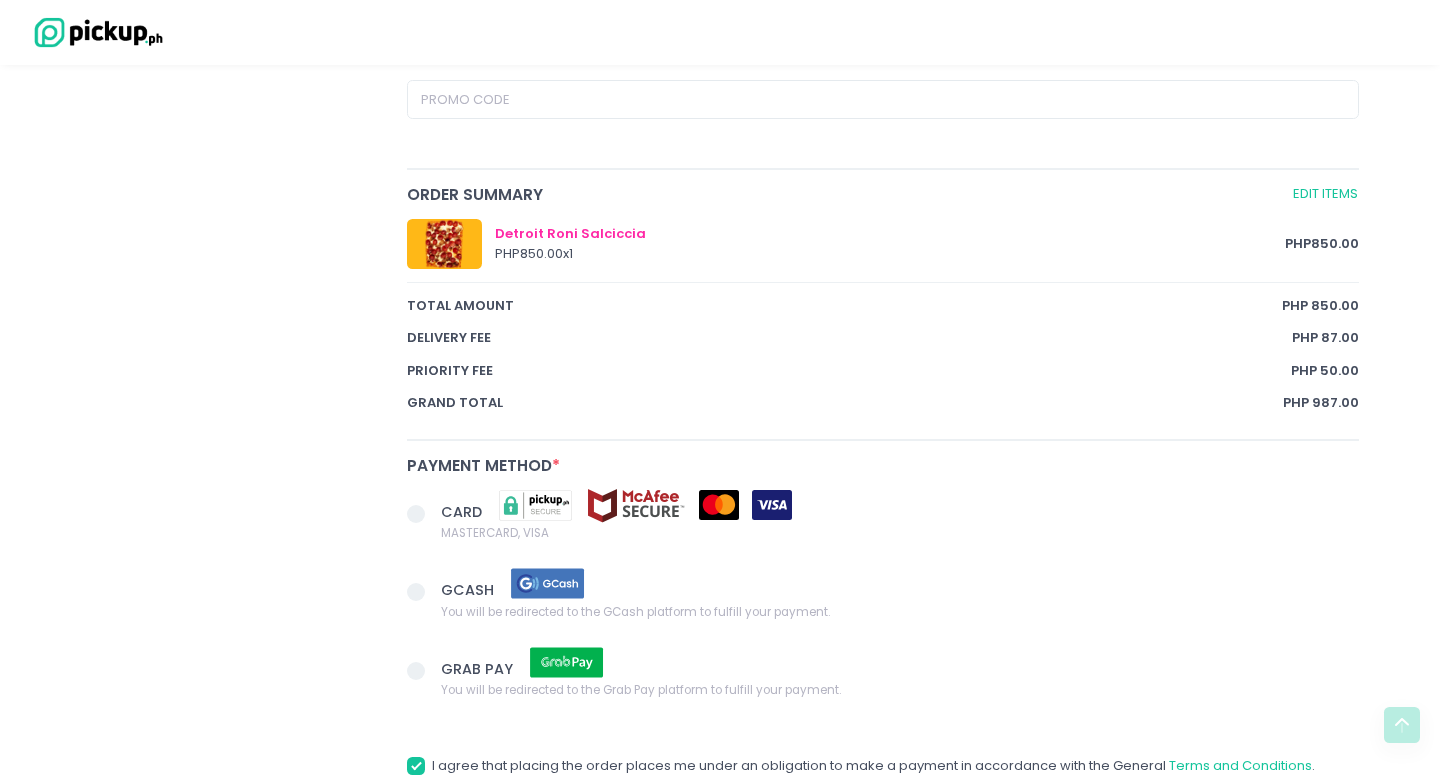 click at bounding box center [416, 514] 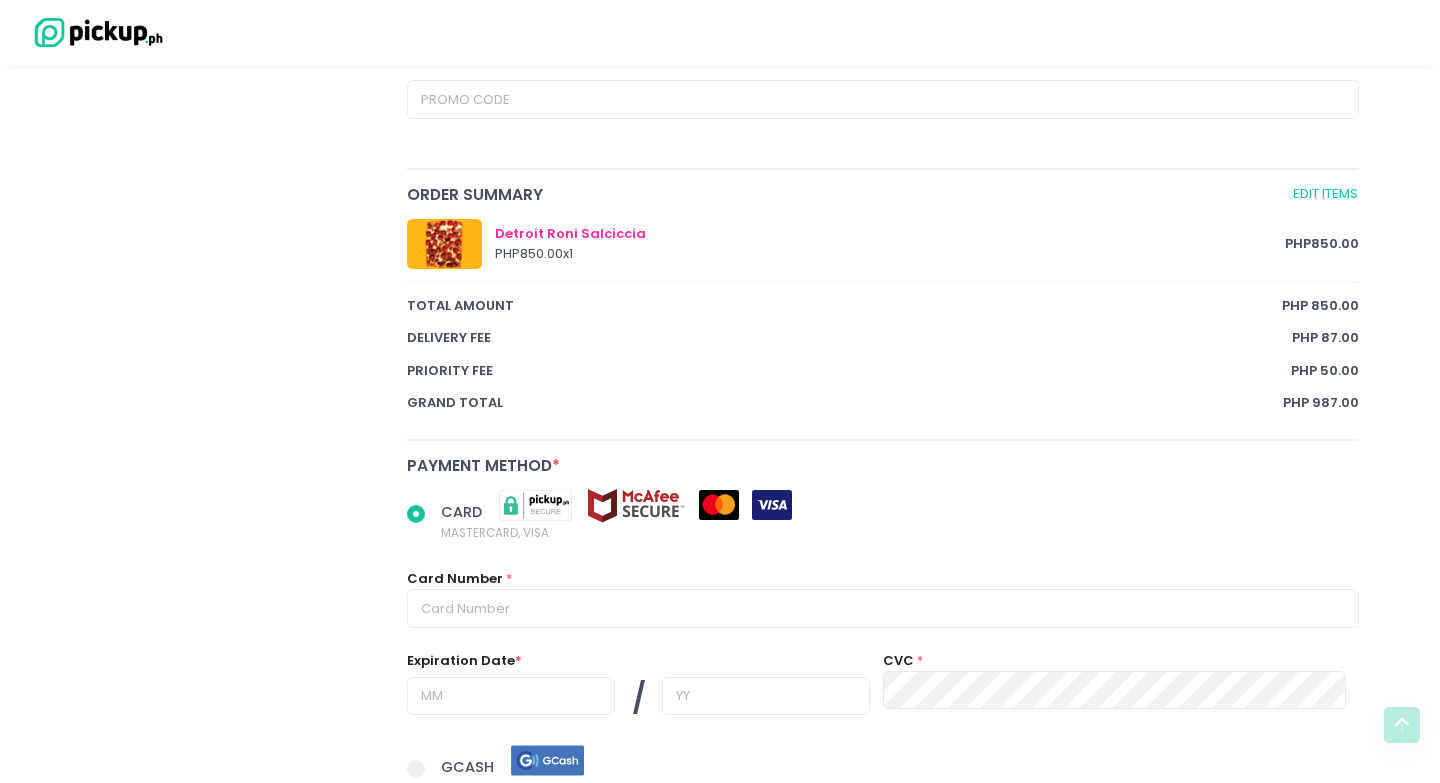 radio on "true" 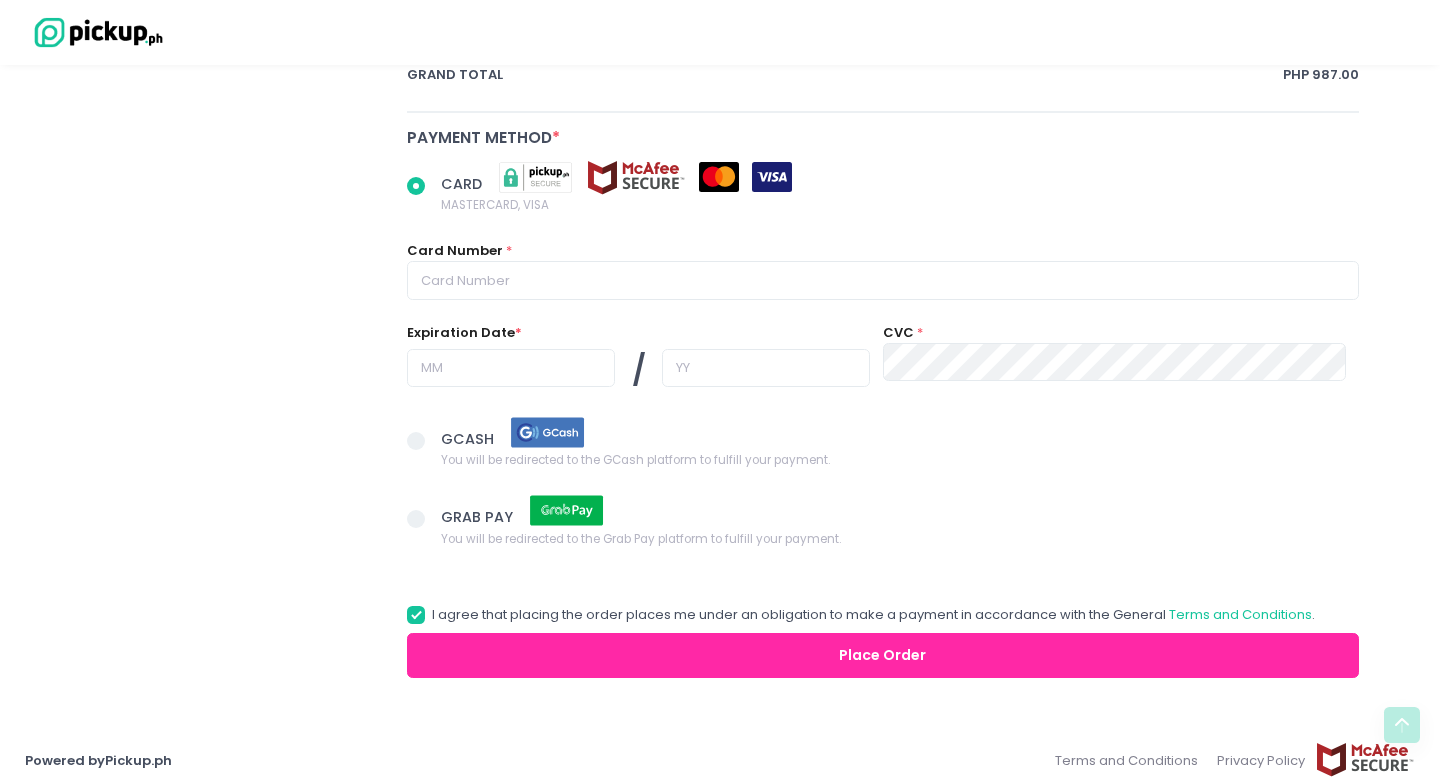 click at bounding box center (416, 441) 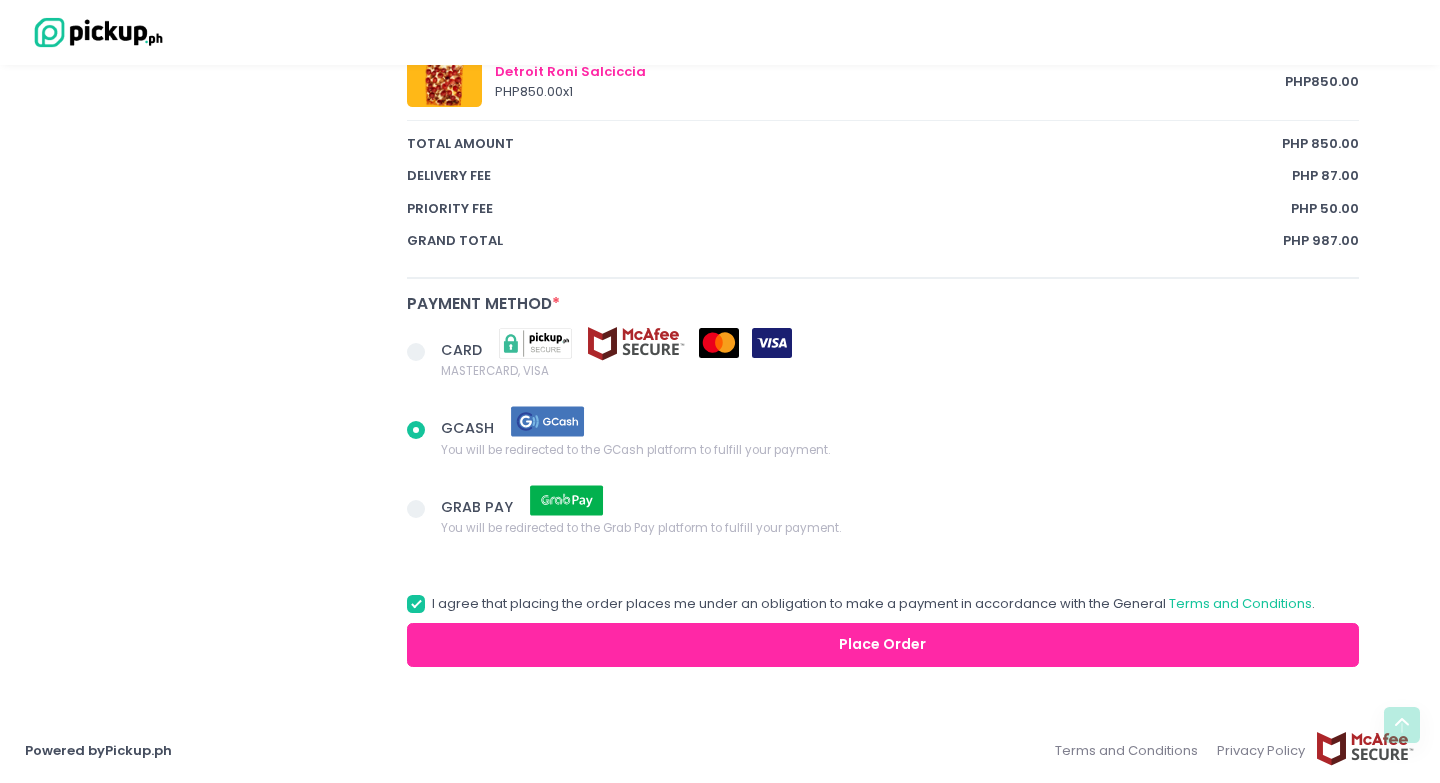 scroll, scrollTop: 1192, scrollLeft: 0, axis: vertical 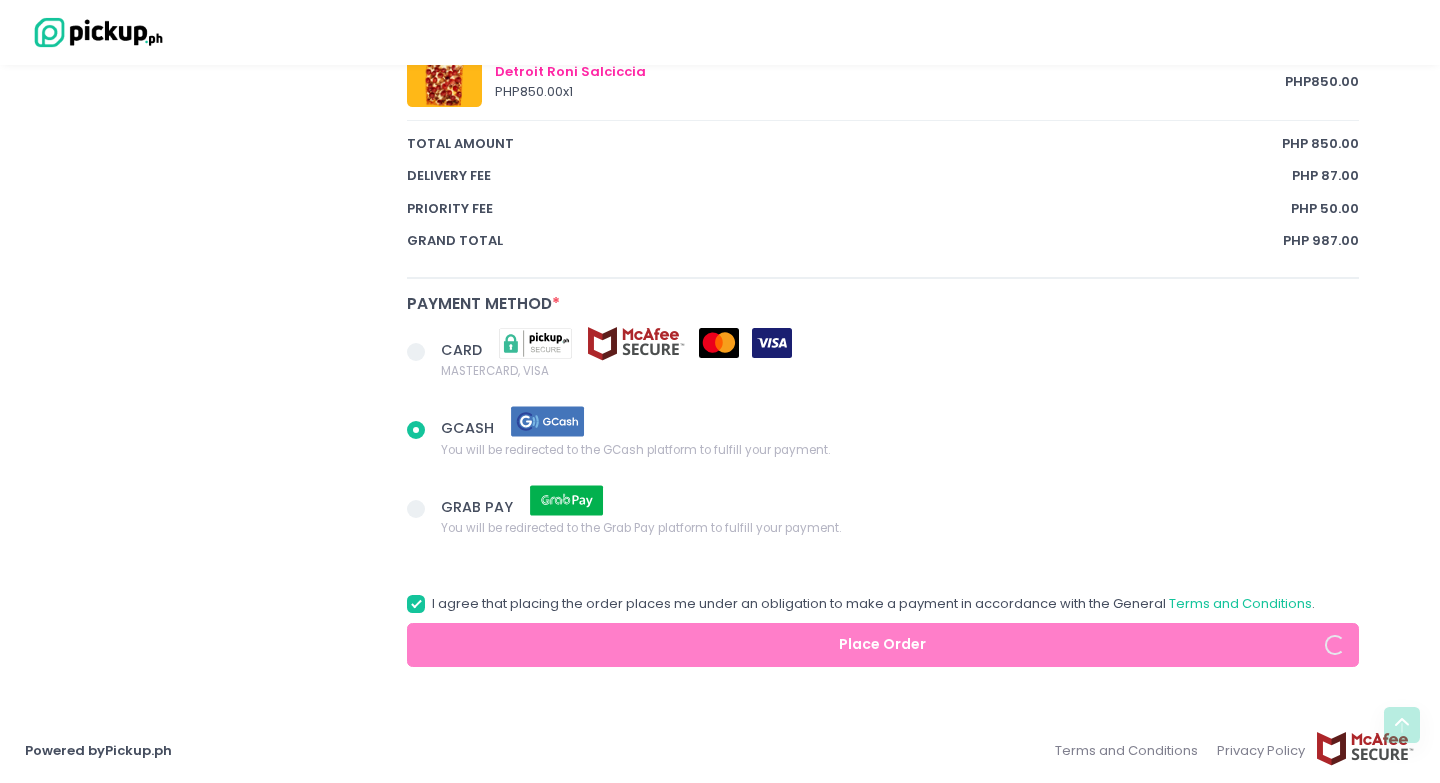 radio on "true" 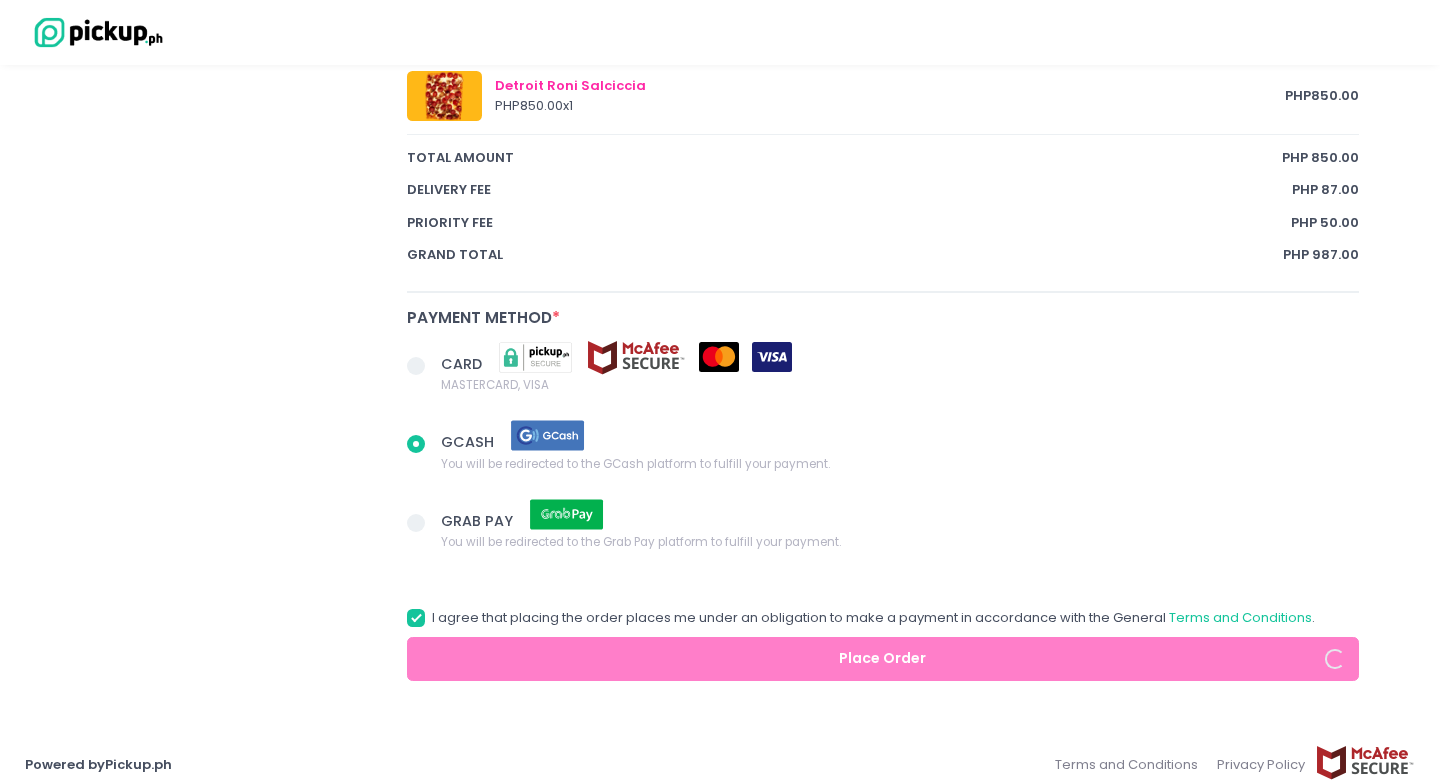 scroll, scrollTop: 1192, scrollLeft: 0, axis: vertical 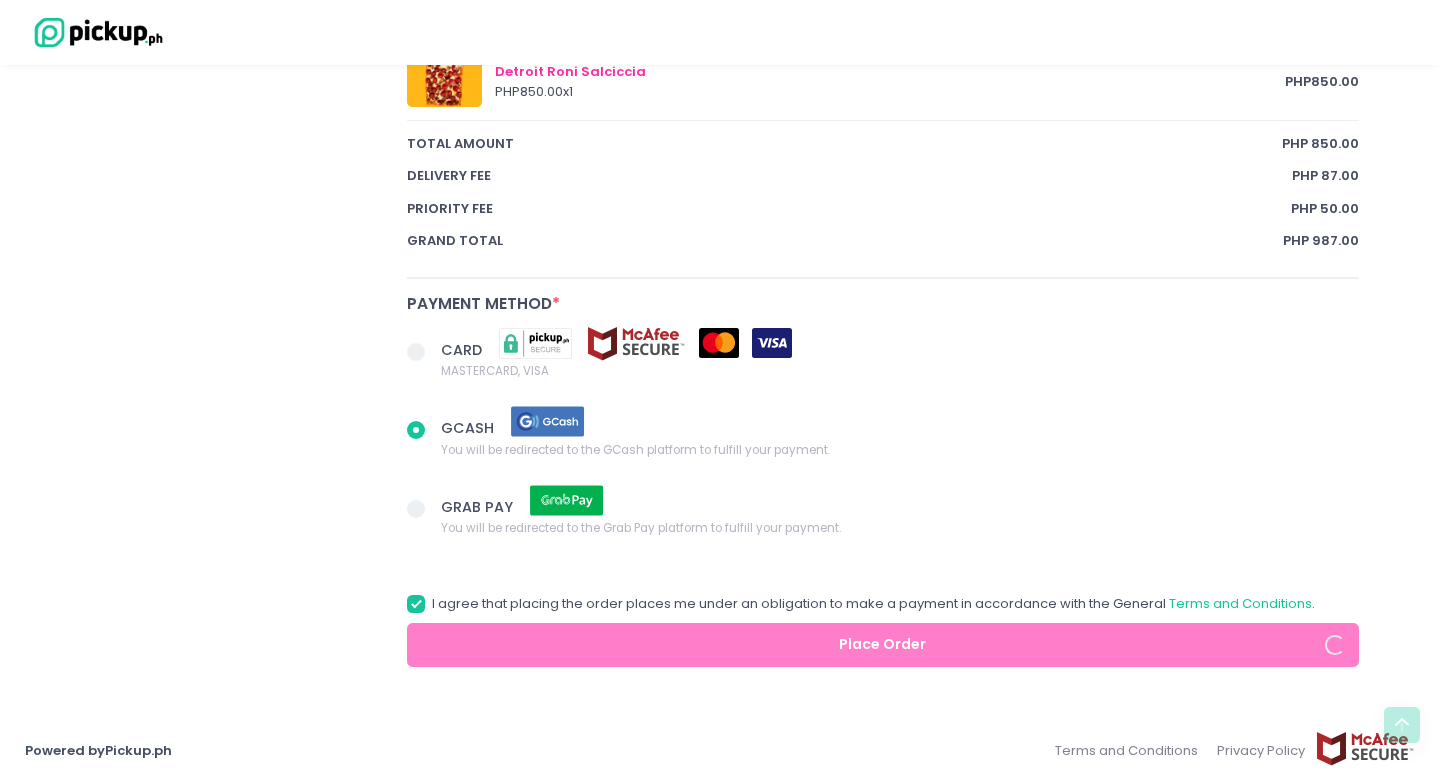click at bounding box center [416, 509] 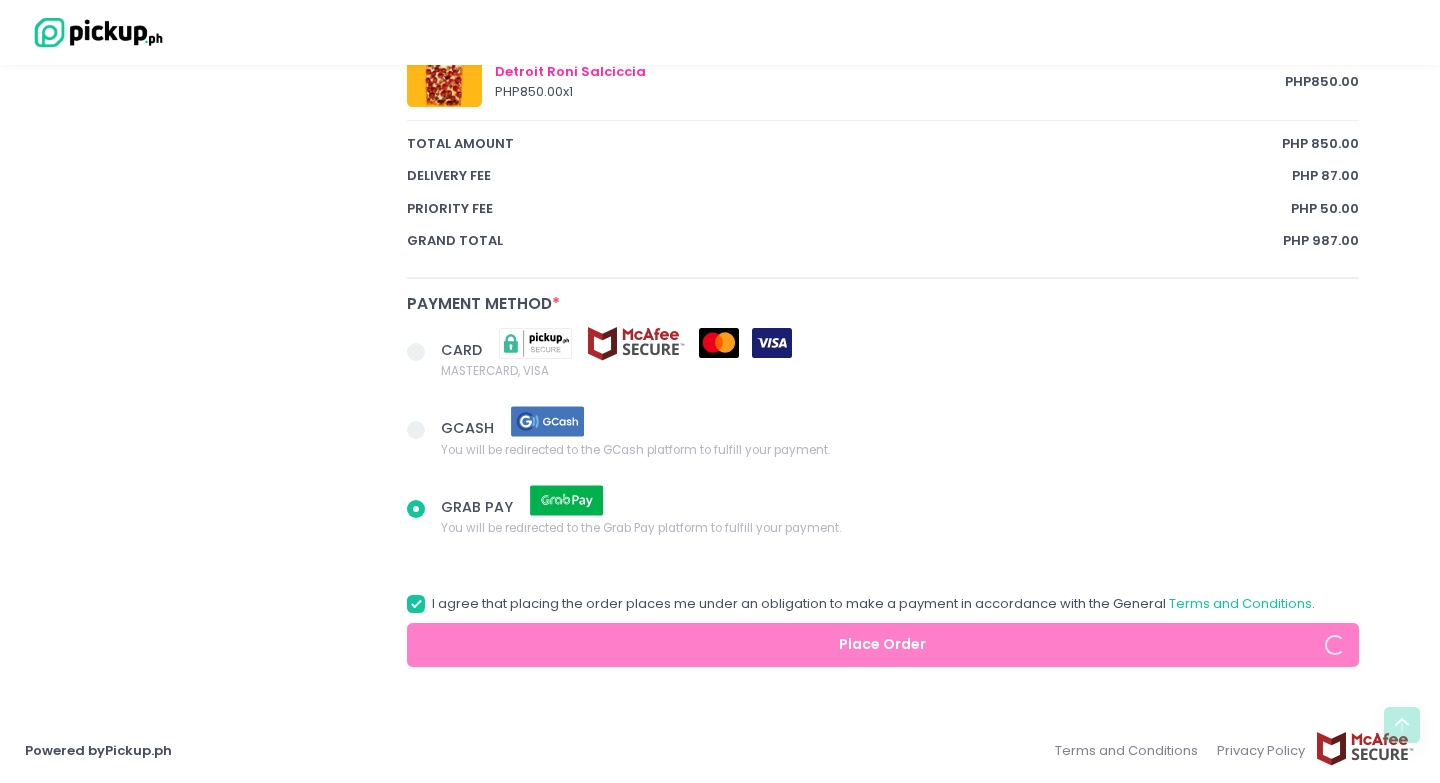 radio on "true" 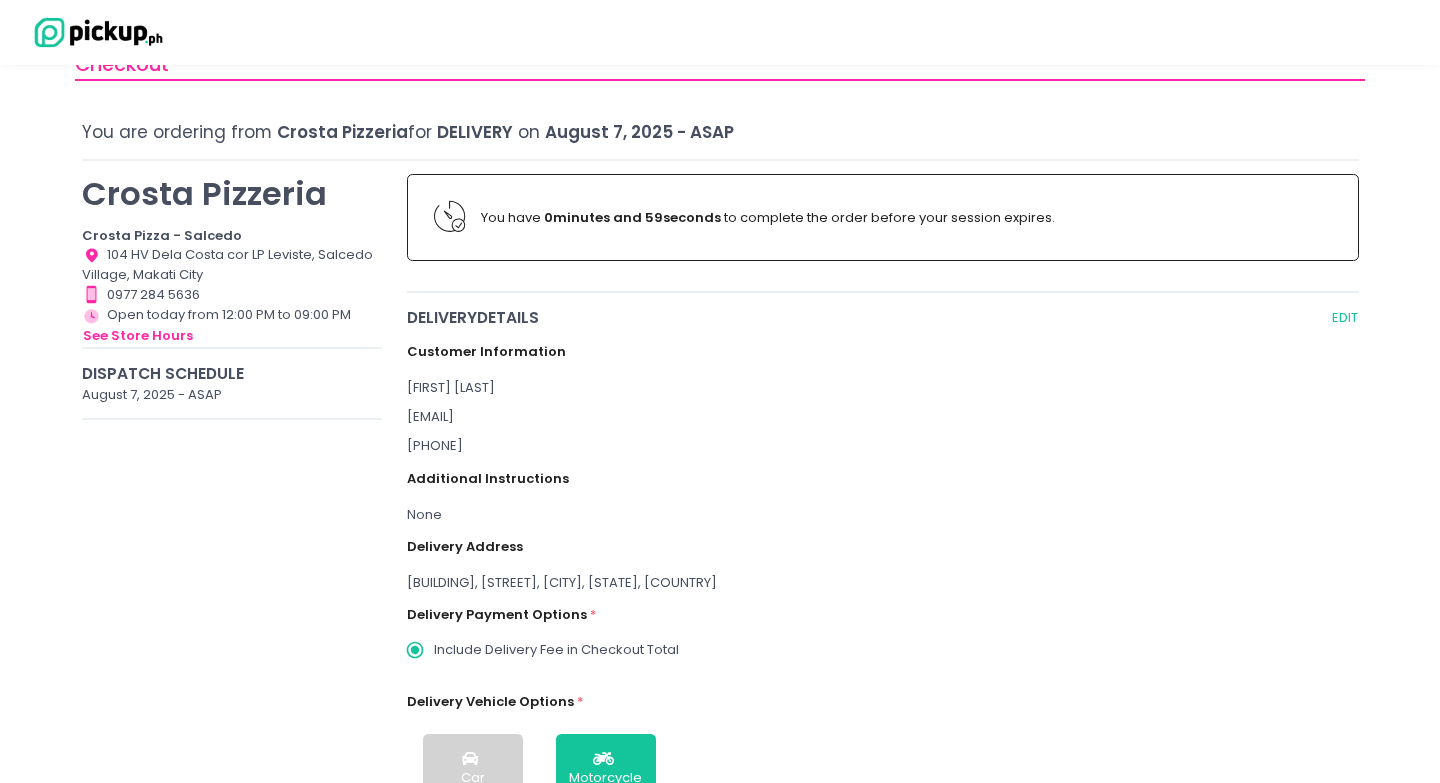 scroll, scrollTop: 0, scrollLeft: 0, axis: both 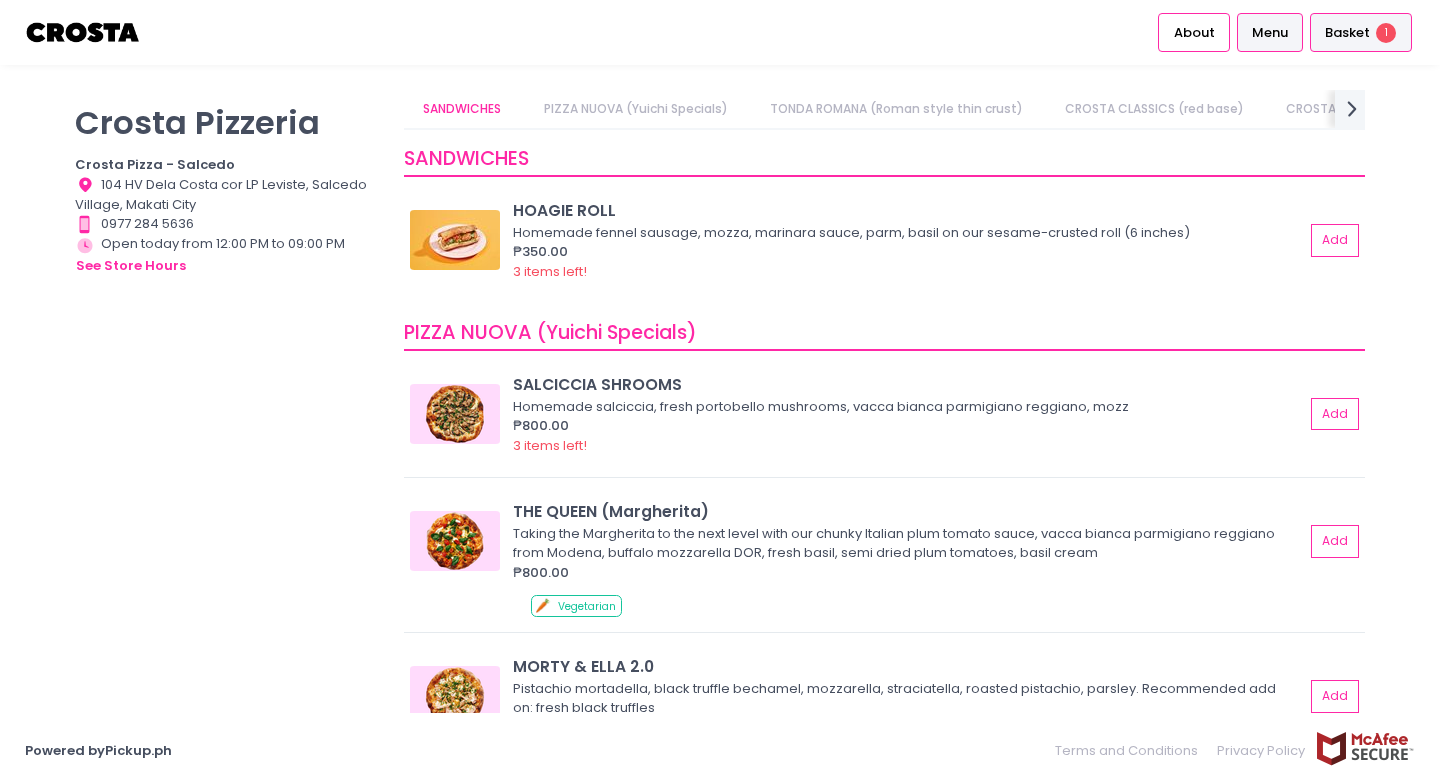 click on "Basket 1" at bounding box center [1361, 32] 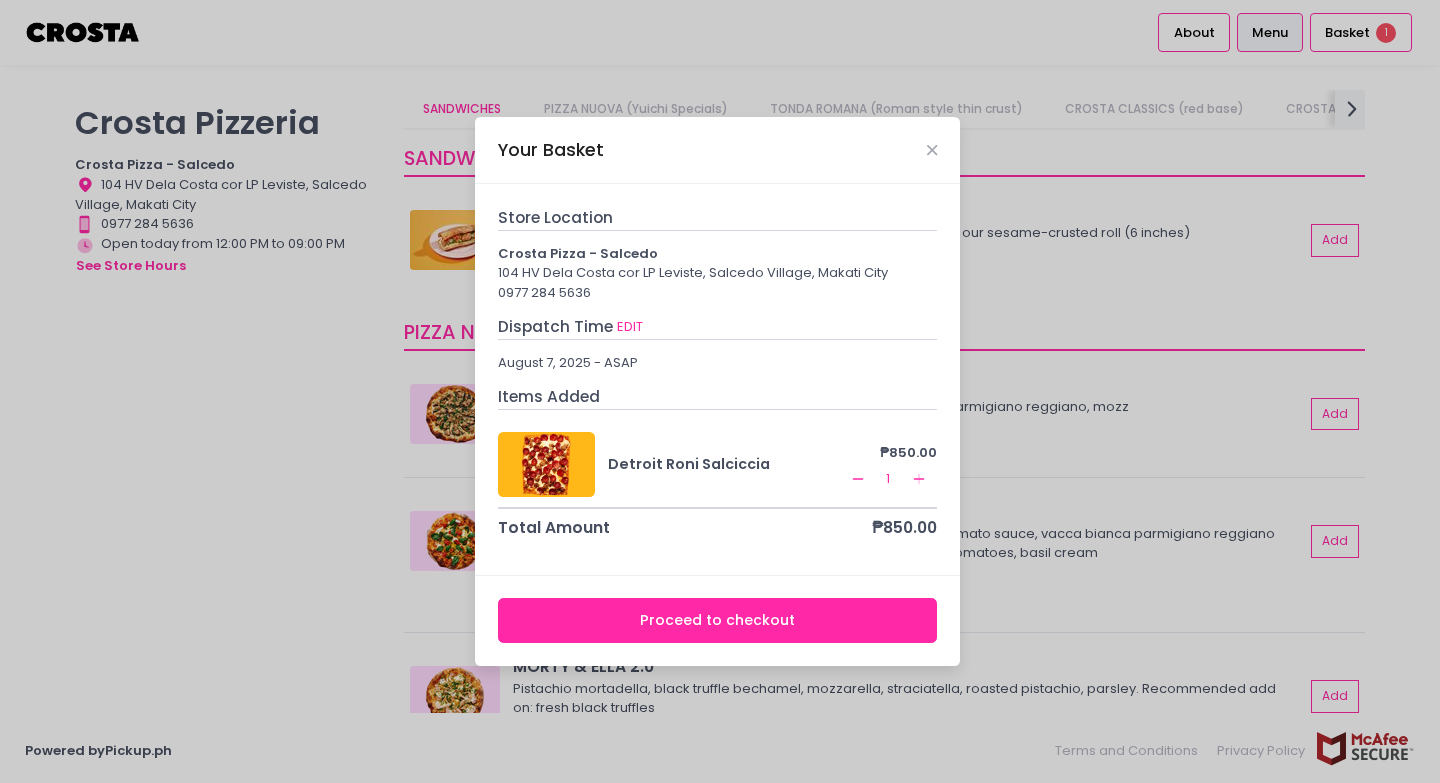 click on "Proceed to checkout" at bounding box center [718, 620] 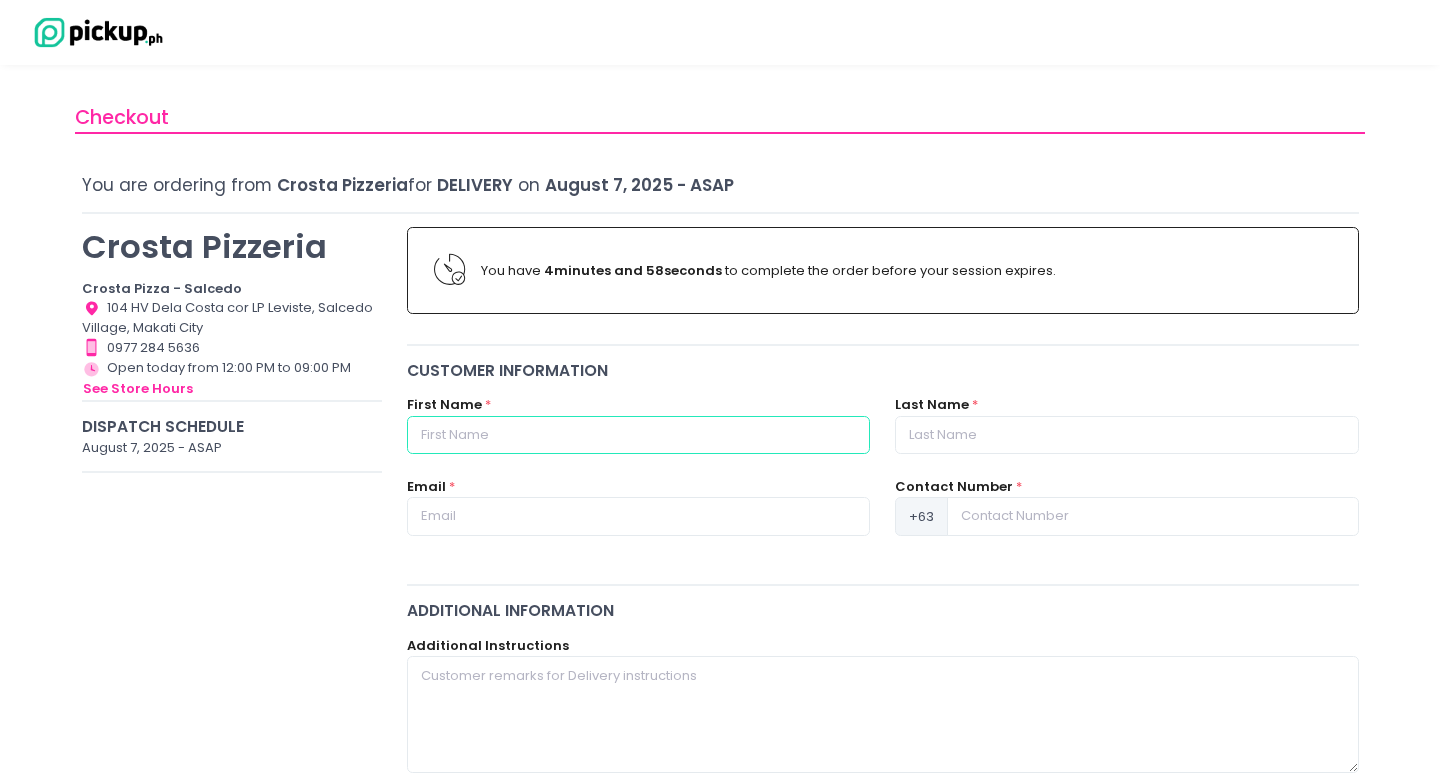 click at bounding box center [638, 435] 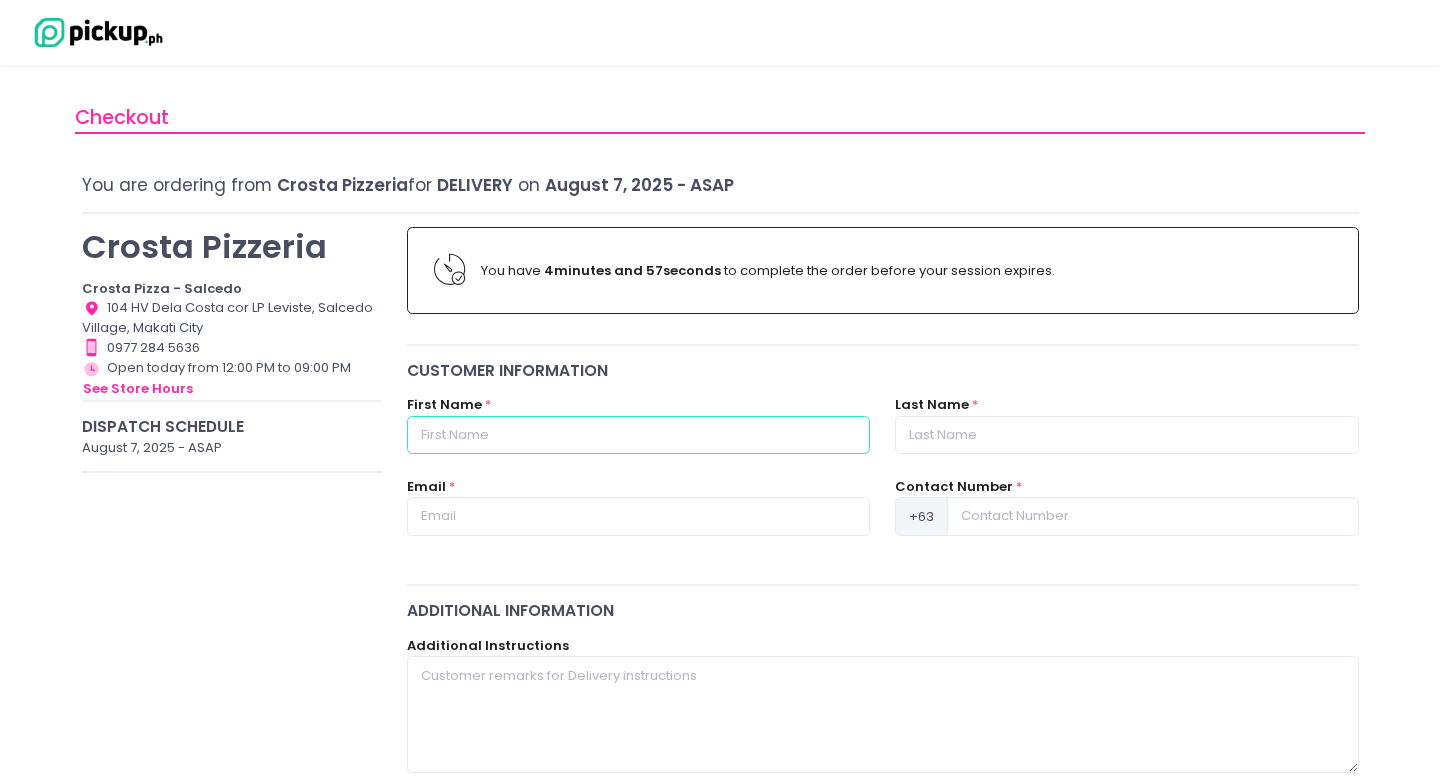 type on "[FIRST]" 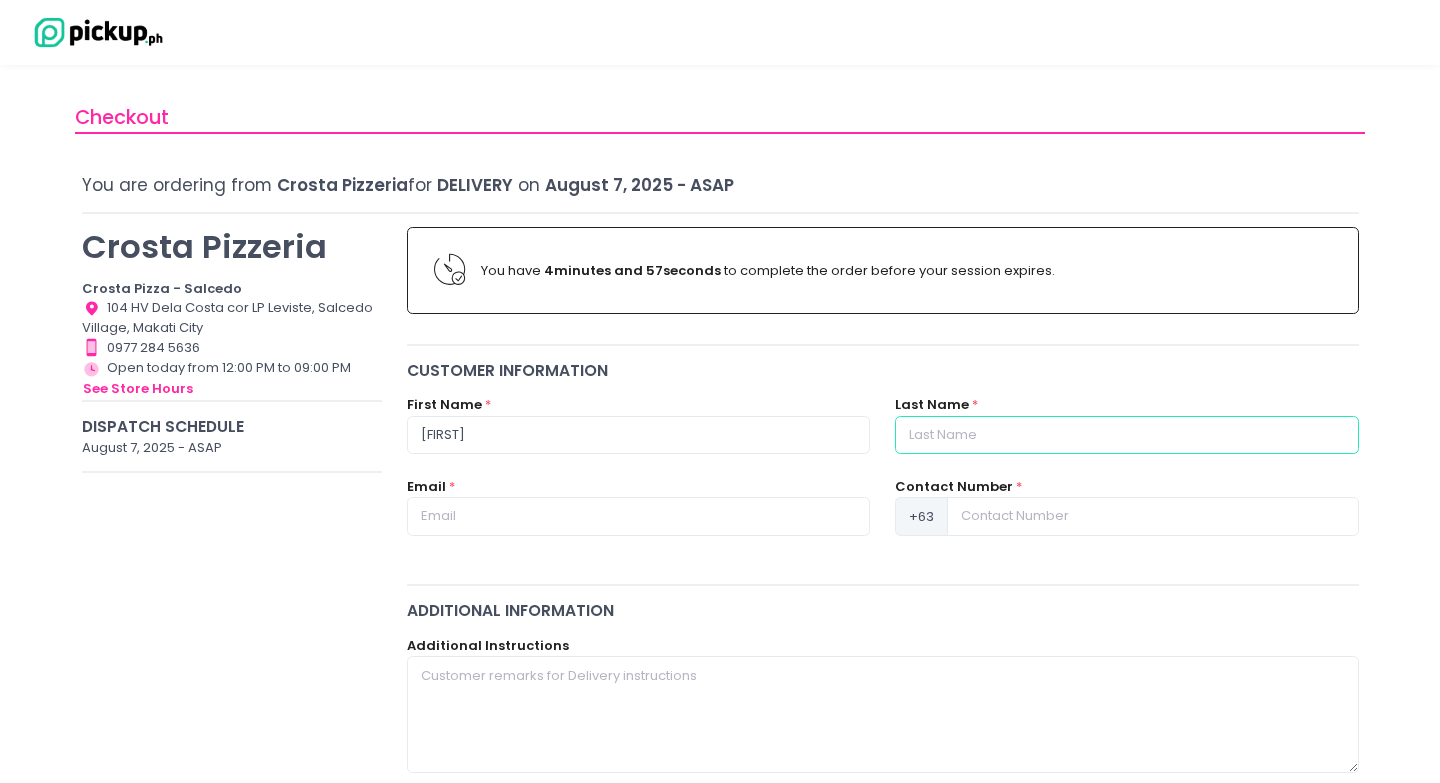 type on "[CITY]" 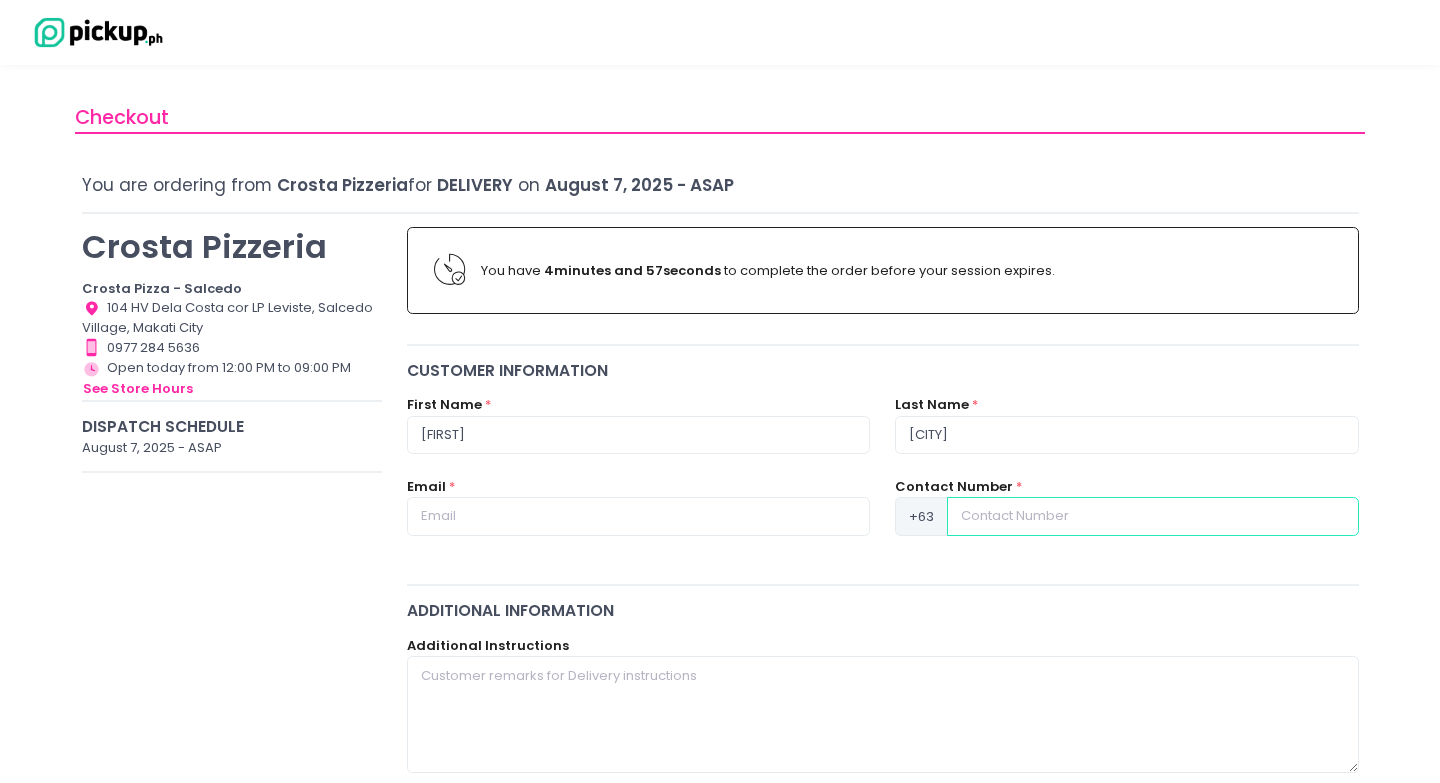 type on "[PHONE]" 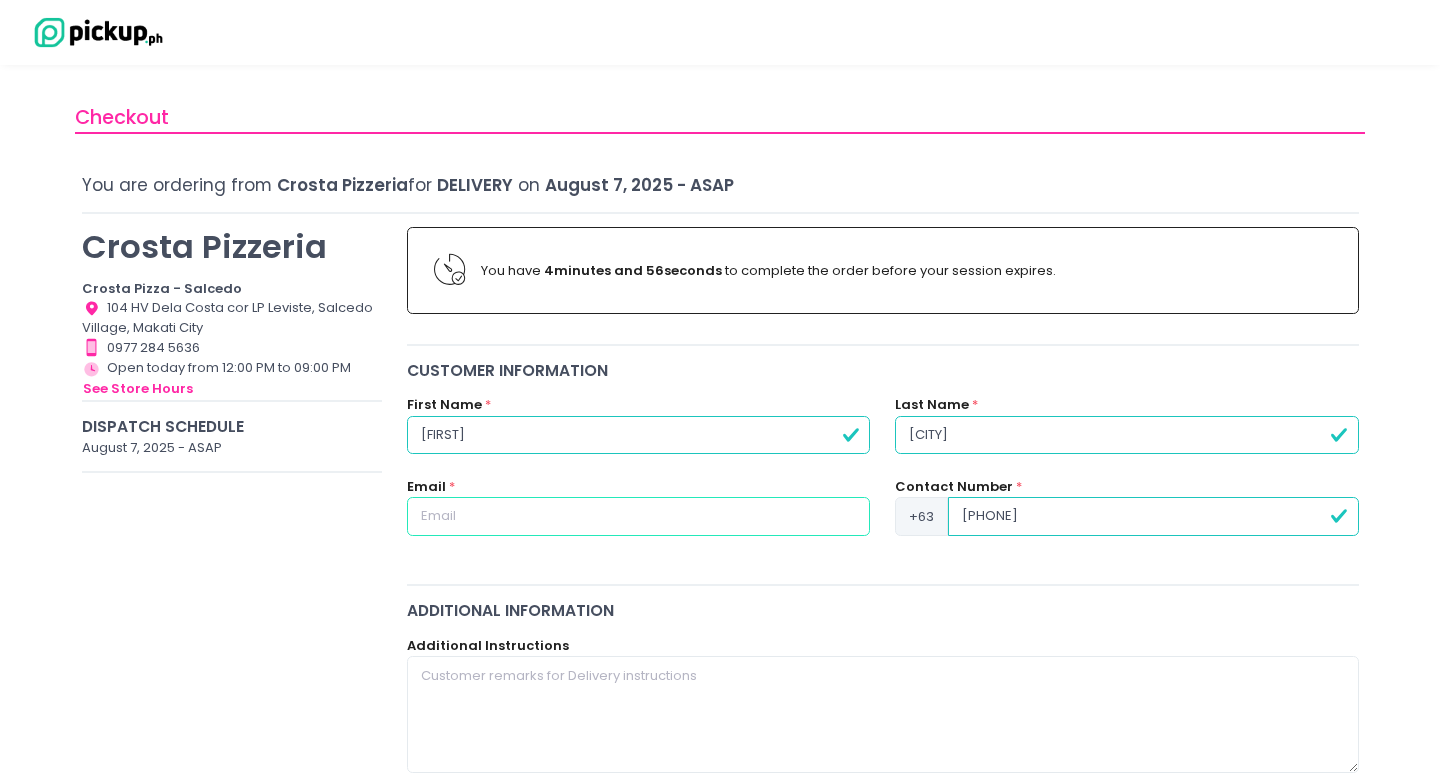 click at bounding box center [638, 516] 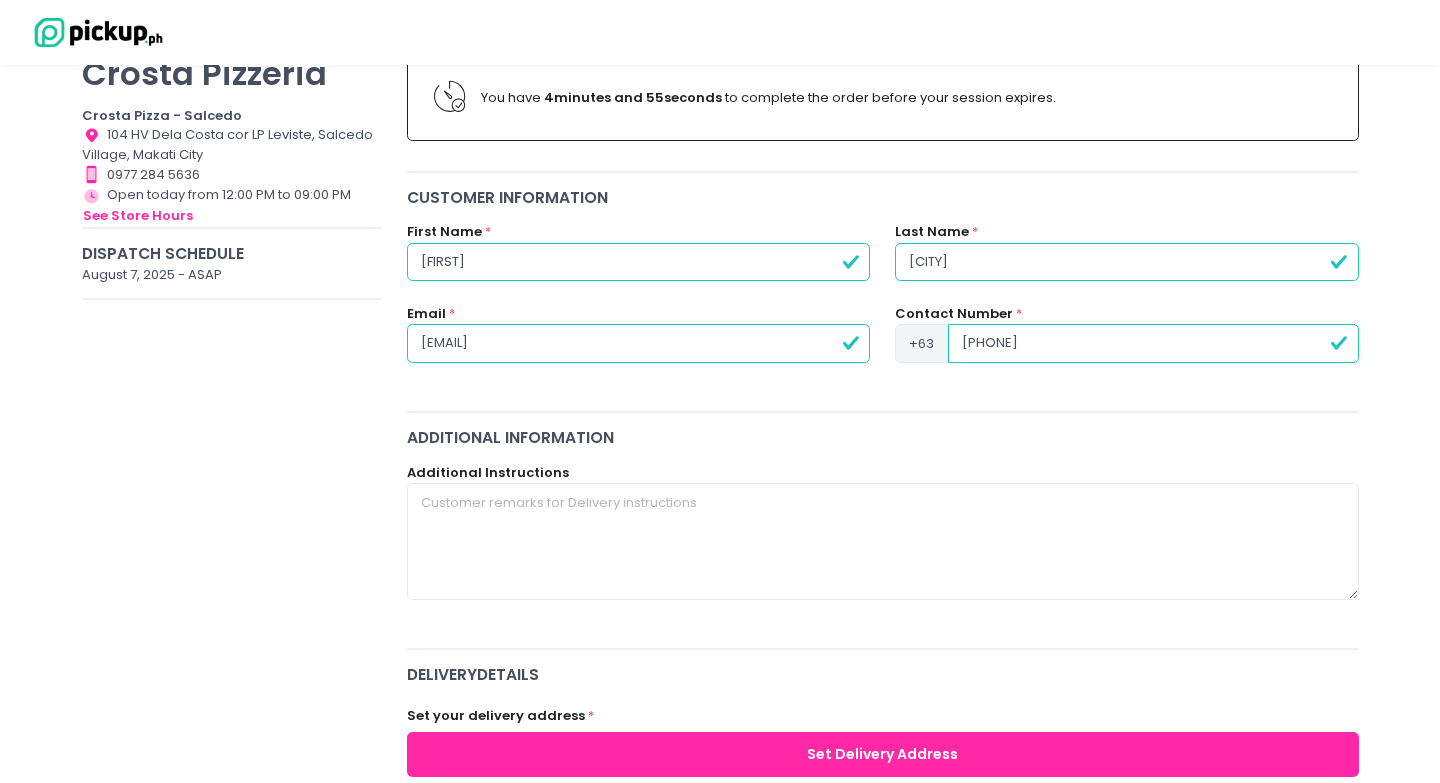 scroll, scrollTop: 310, scrollLeft: 0, axis: vertical 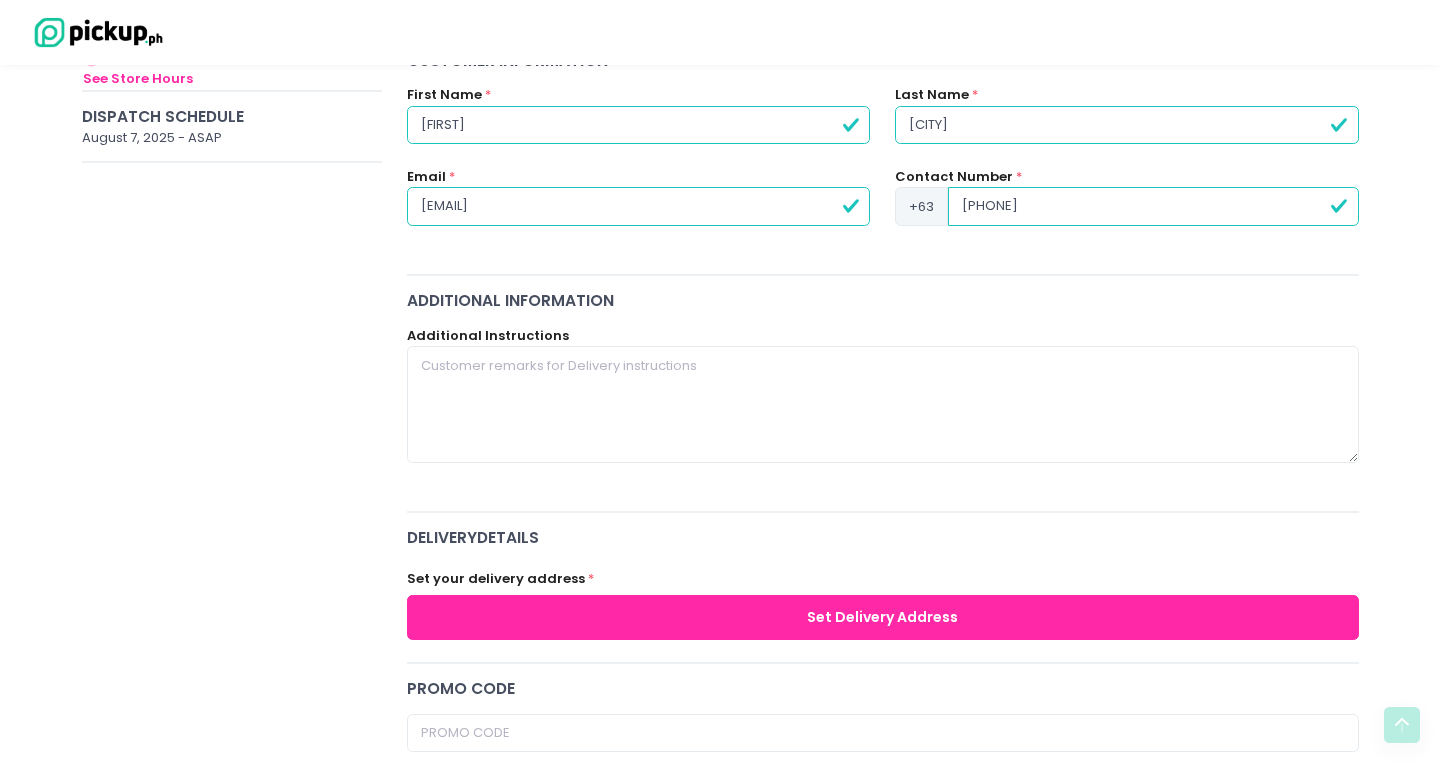 click on "Set Delivery Address" at bounding box center (883, 617) 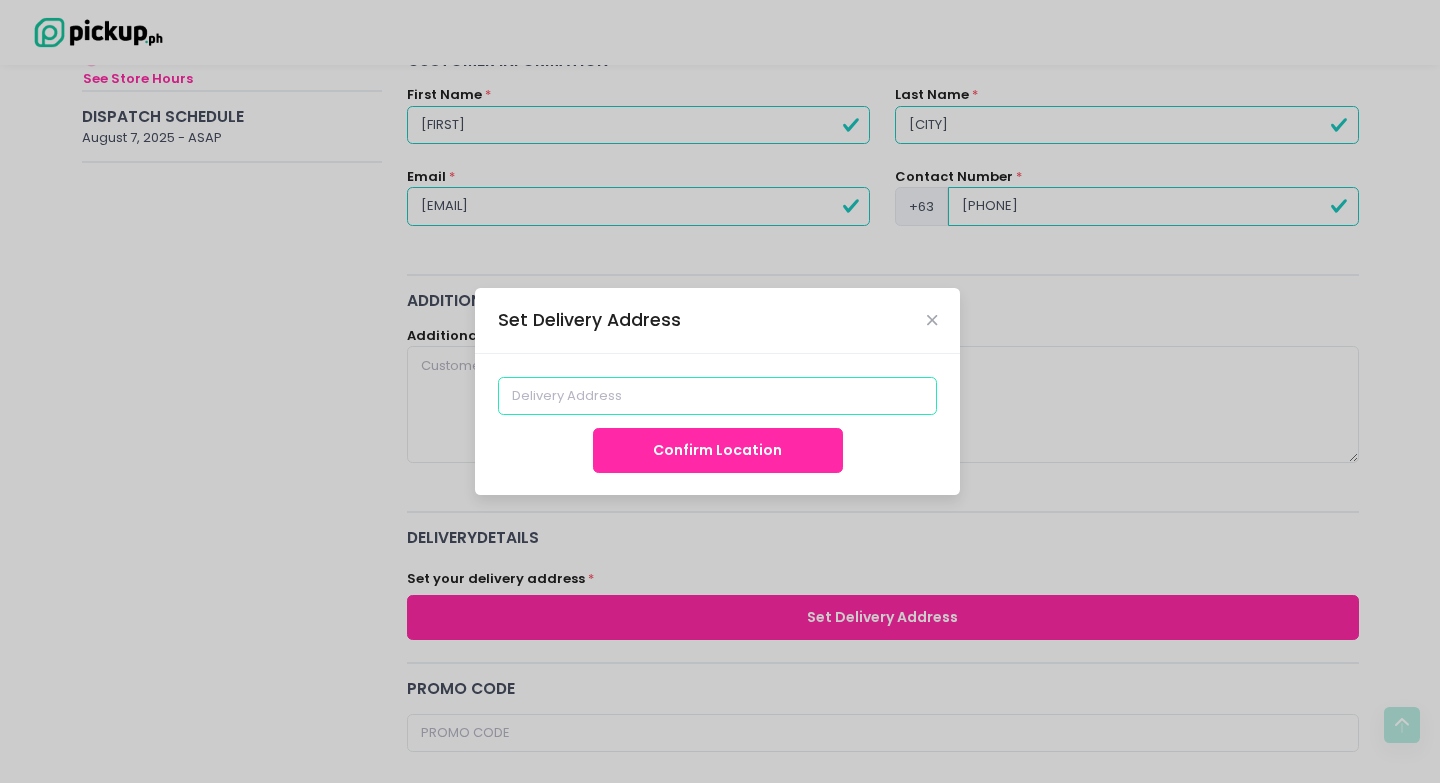click at bounding box center (718, 396) 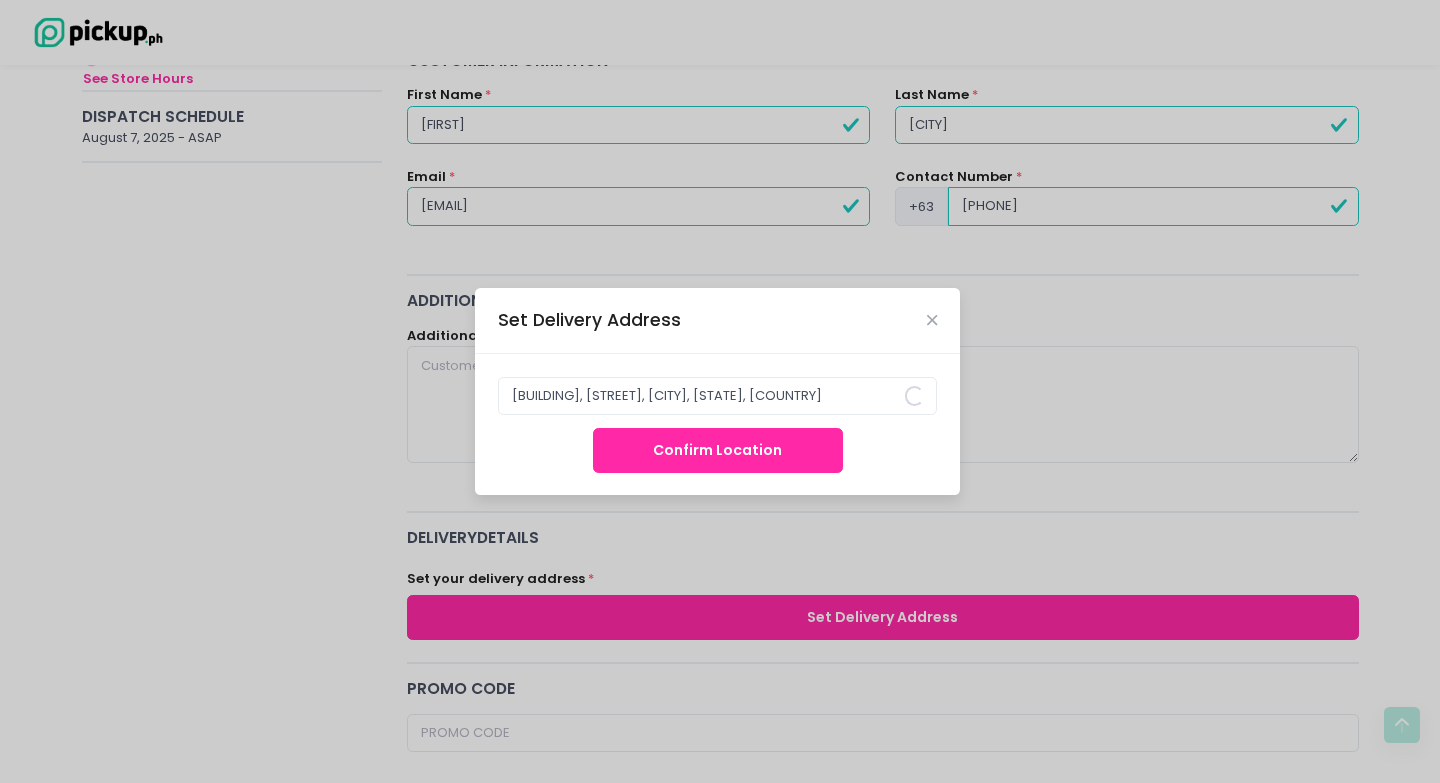 click on "Set Delivery Address [BUILDING], [STREET], [CITY], [STATE], [COUNTRY] Confirm Location" at bounding box center (720, 391) 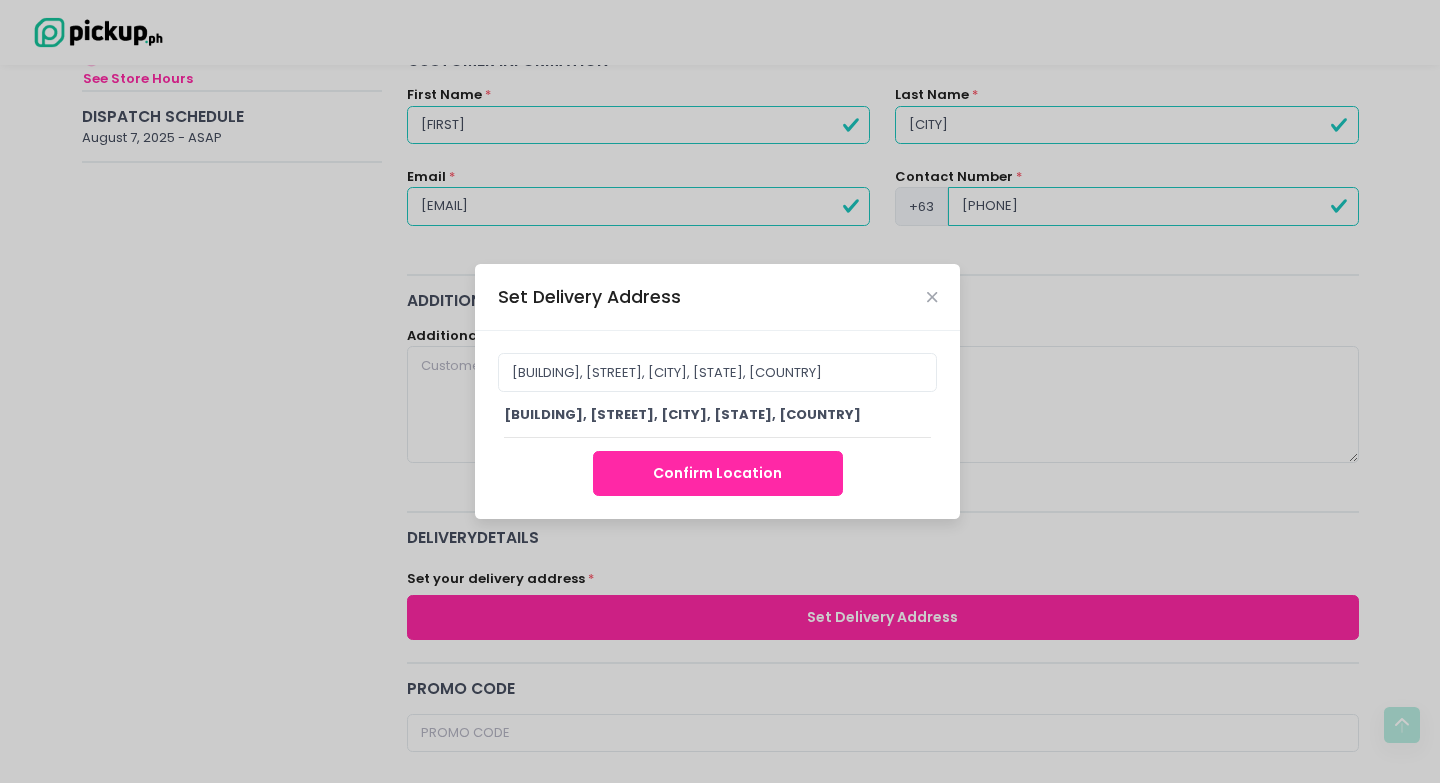 click on "Confirm Location" at bounding box center [718, 473] 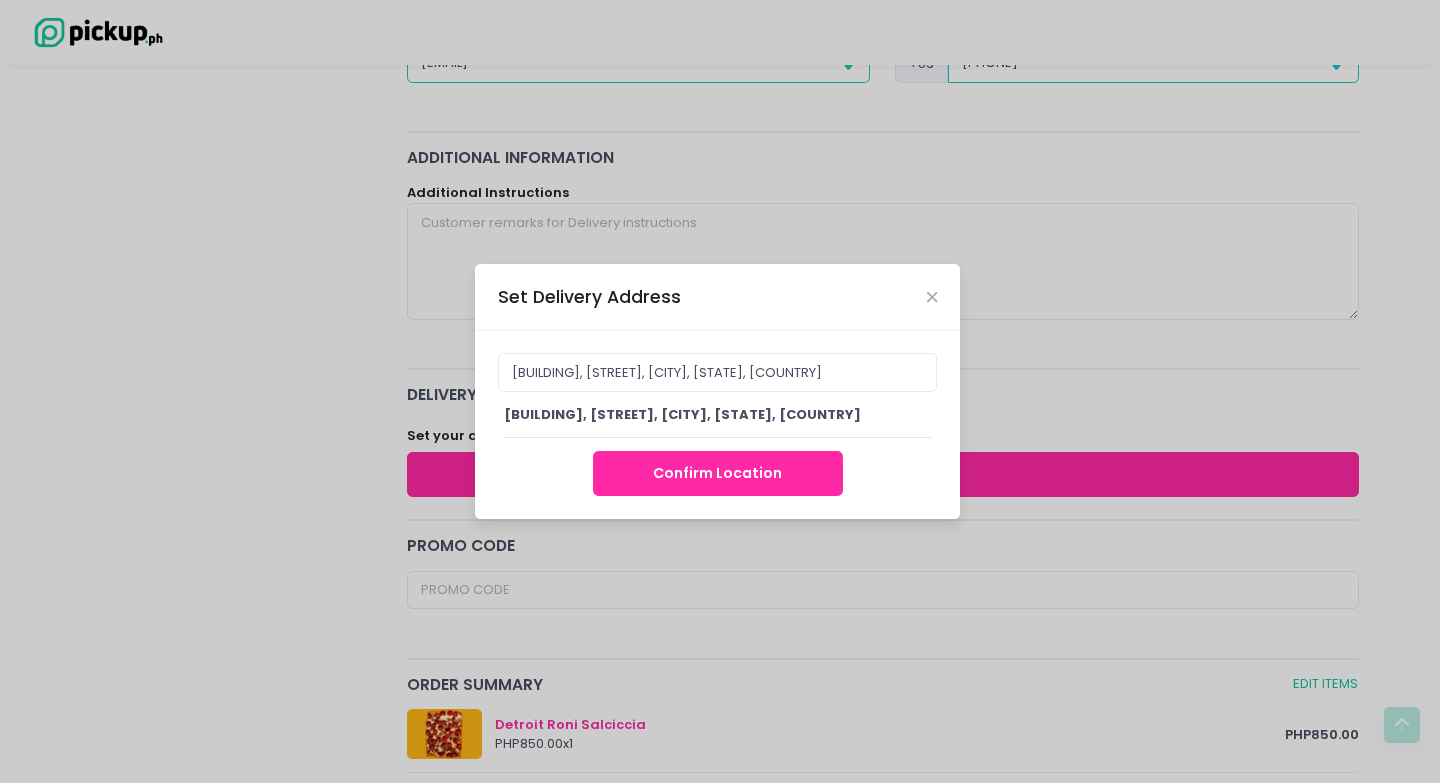 scroll, scrollTop: 482, scrollLeft: 0, axis: vertical 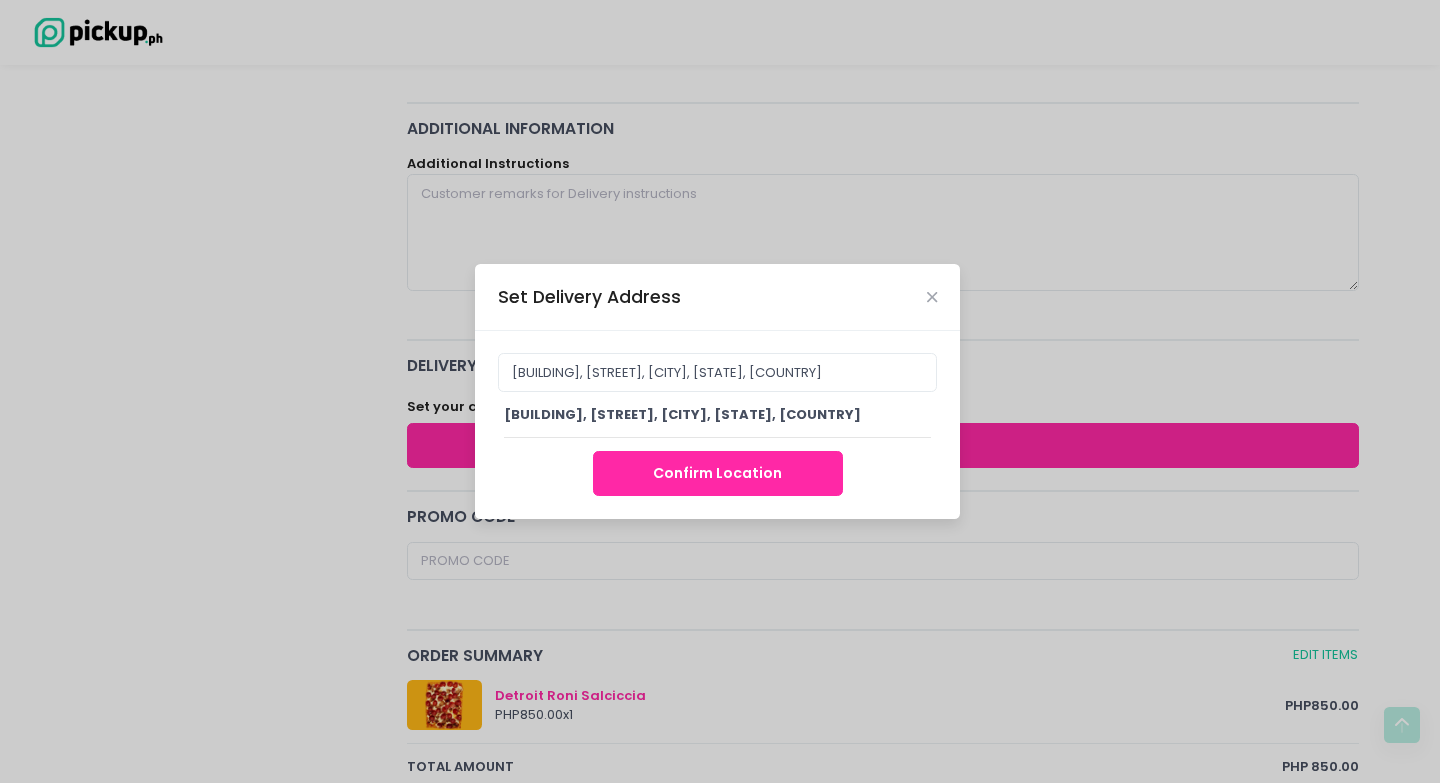 click on "Confirm Location" at bounding box center (718, 473) 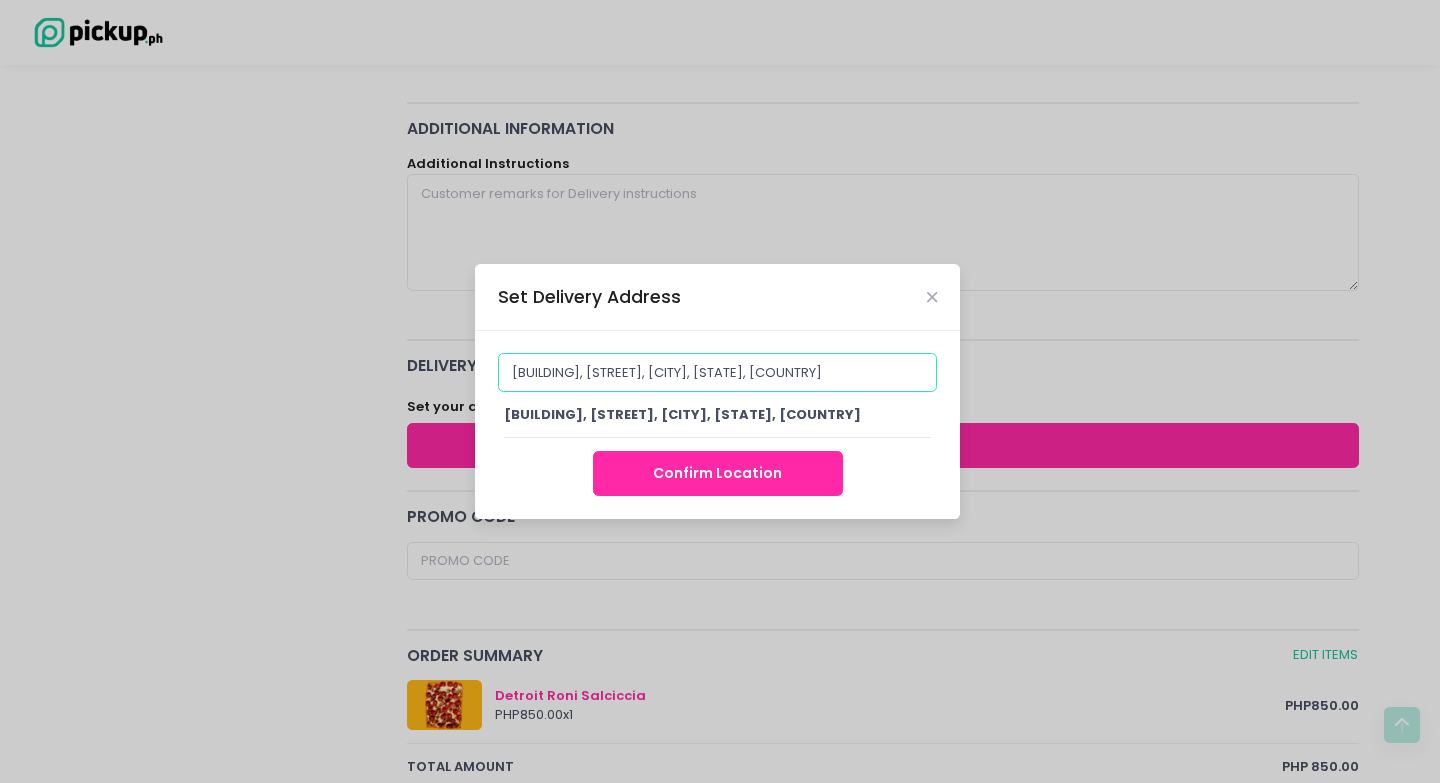 click on "[BUILDING], [STREET], [CITY], [STATE], [COUNTRY]" at bounding box center [718, 372] 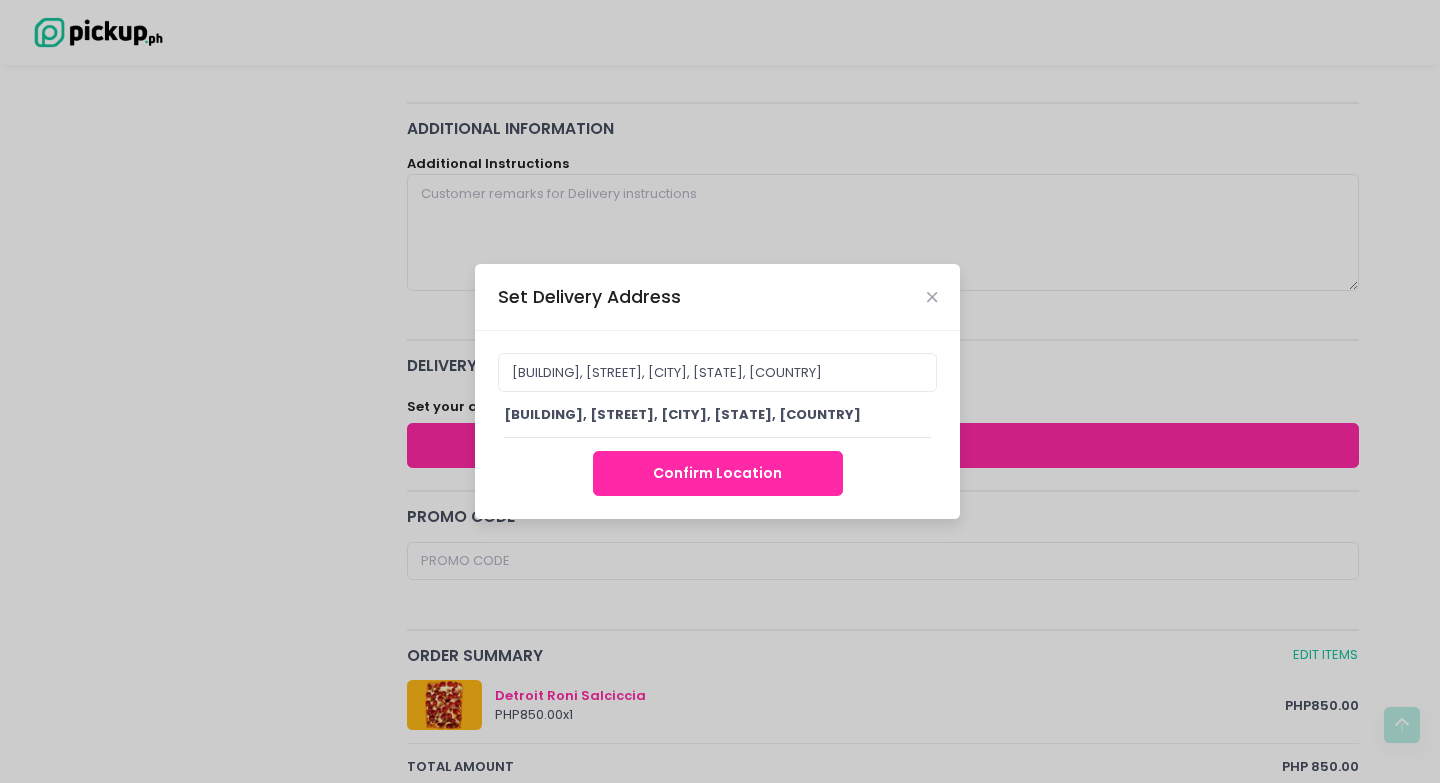 click on "[BUILDING], [STREET], [CITY], [STATE], [COUNTRY] [BUILDING], [STREET], [CITY], [STATE], [COUNTRY] Confirm Location" at bounding box center [717, 425] 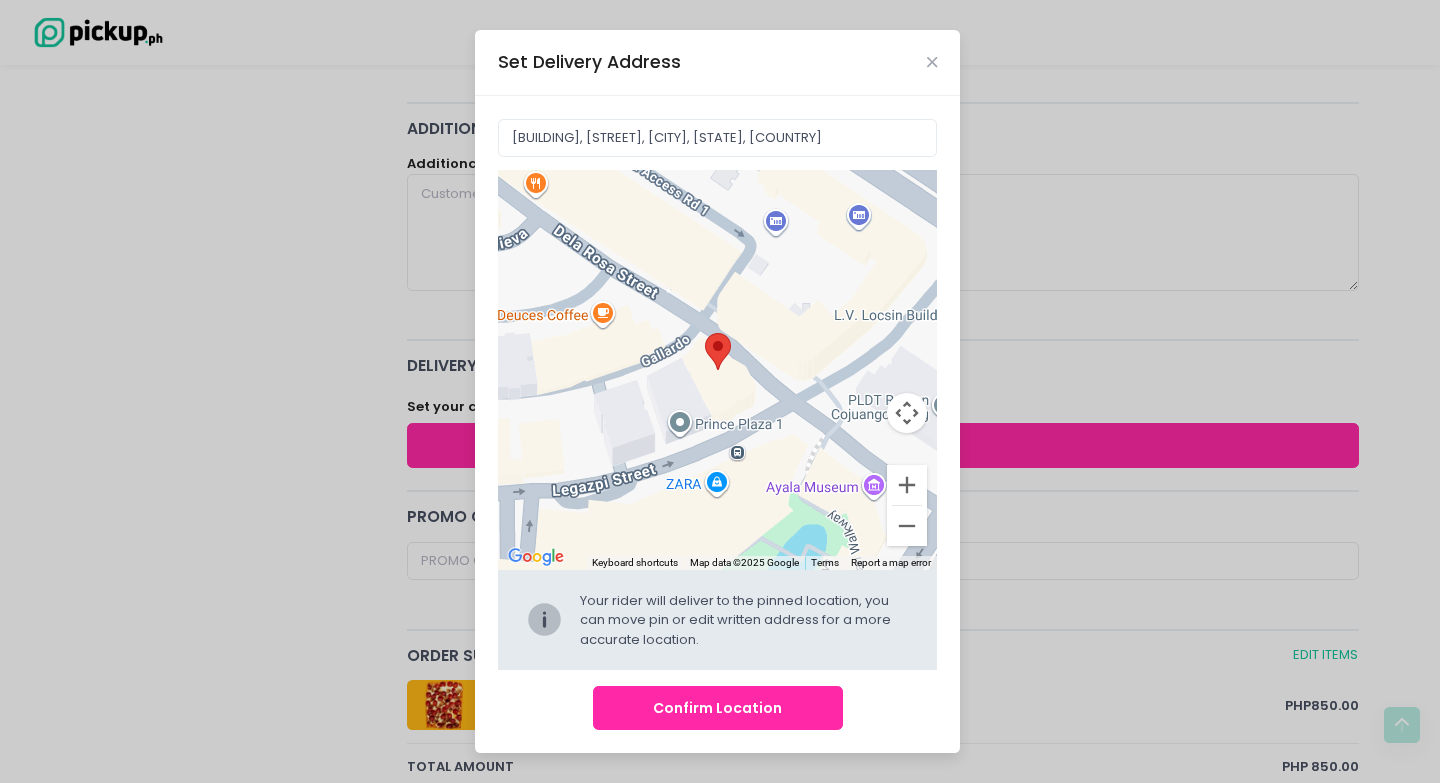 click on "Confirm Location" at bounding box center [718, 708] 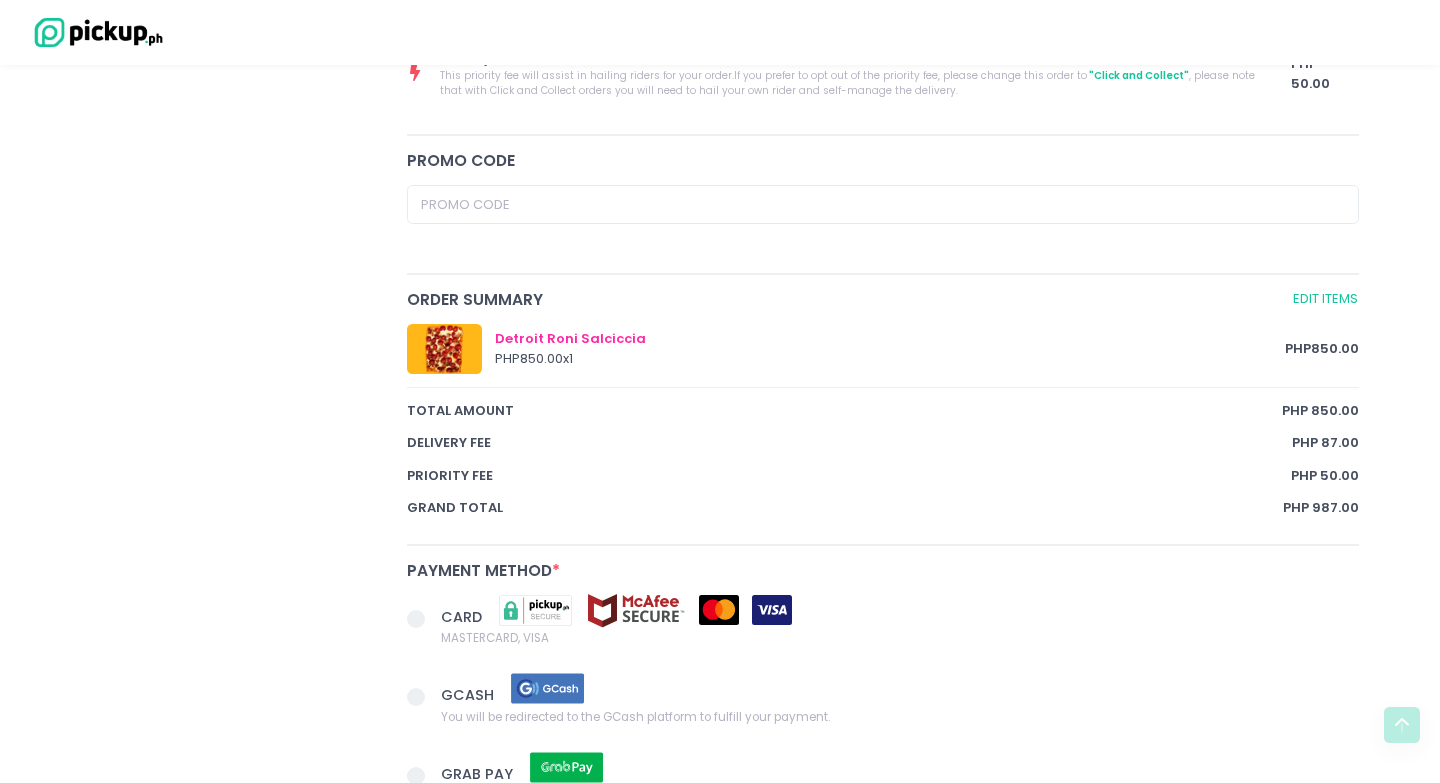 scroll, scrollTop: 951, scrollLeft: 0, axis: vertical 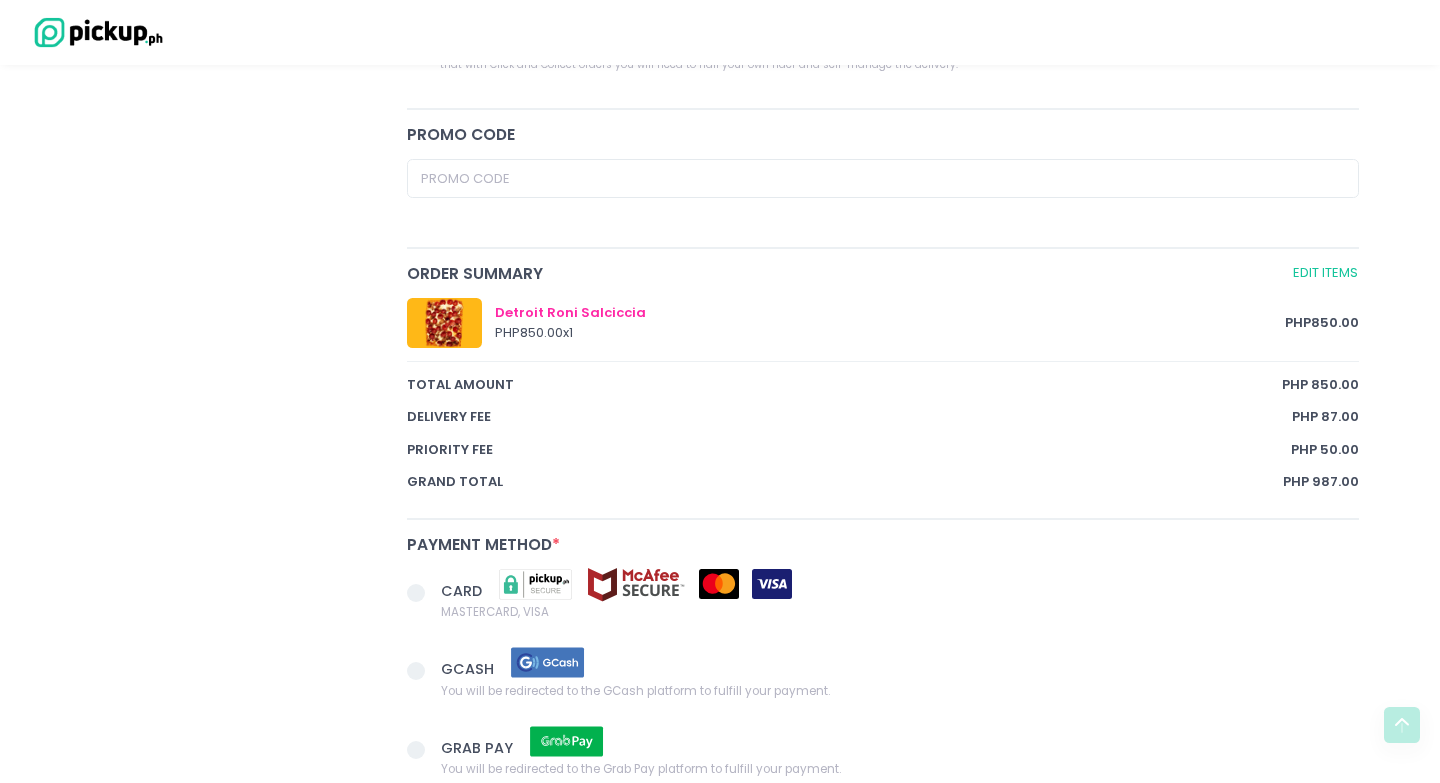 click at bounding box center [424, 673] 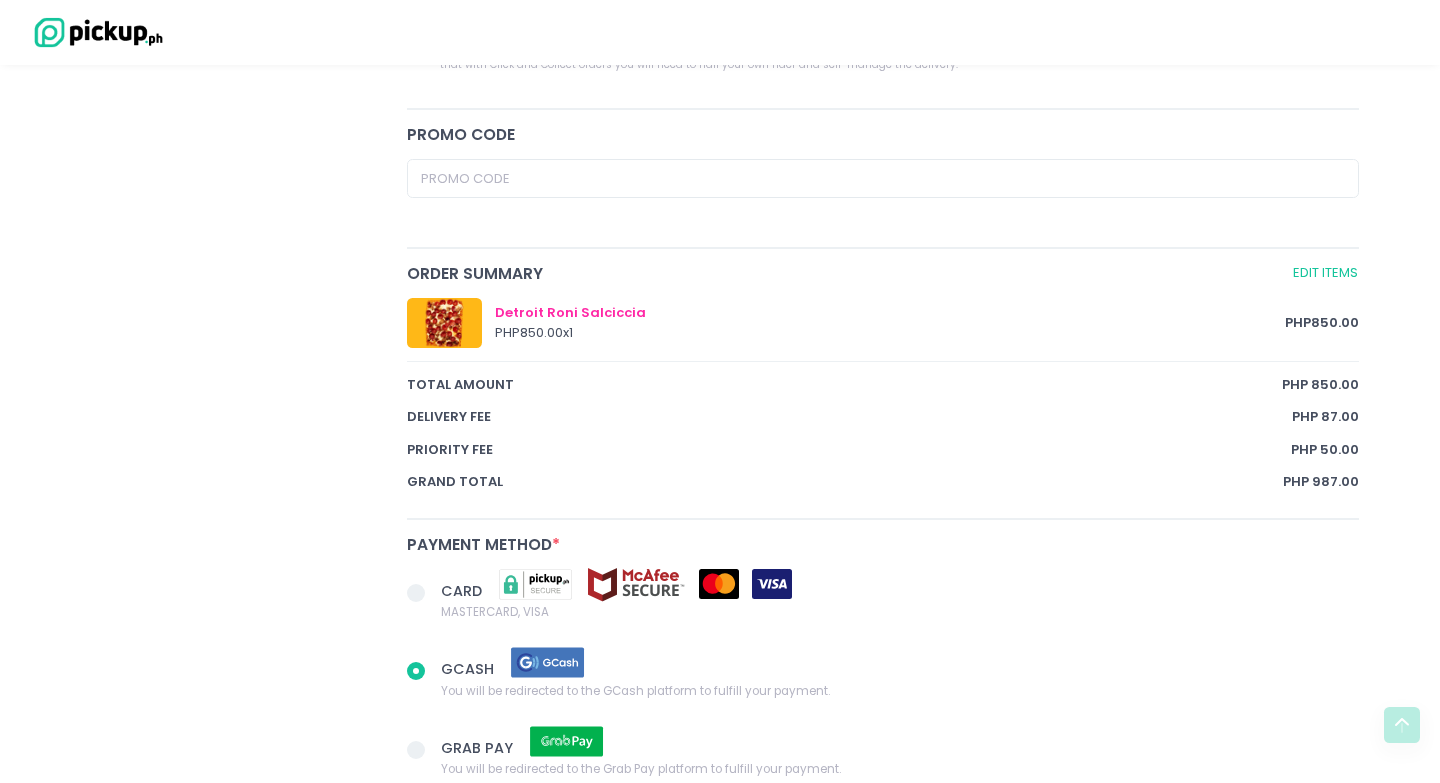 scroll, scrollTop: 1192, scrollLeft: 0, axis: vertical 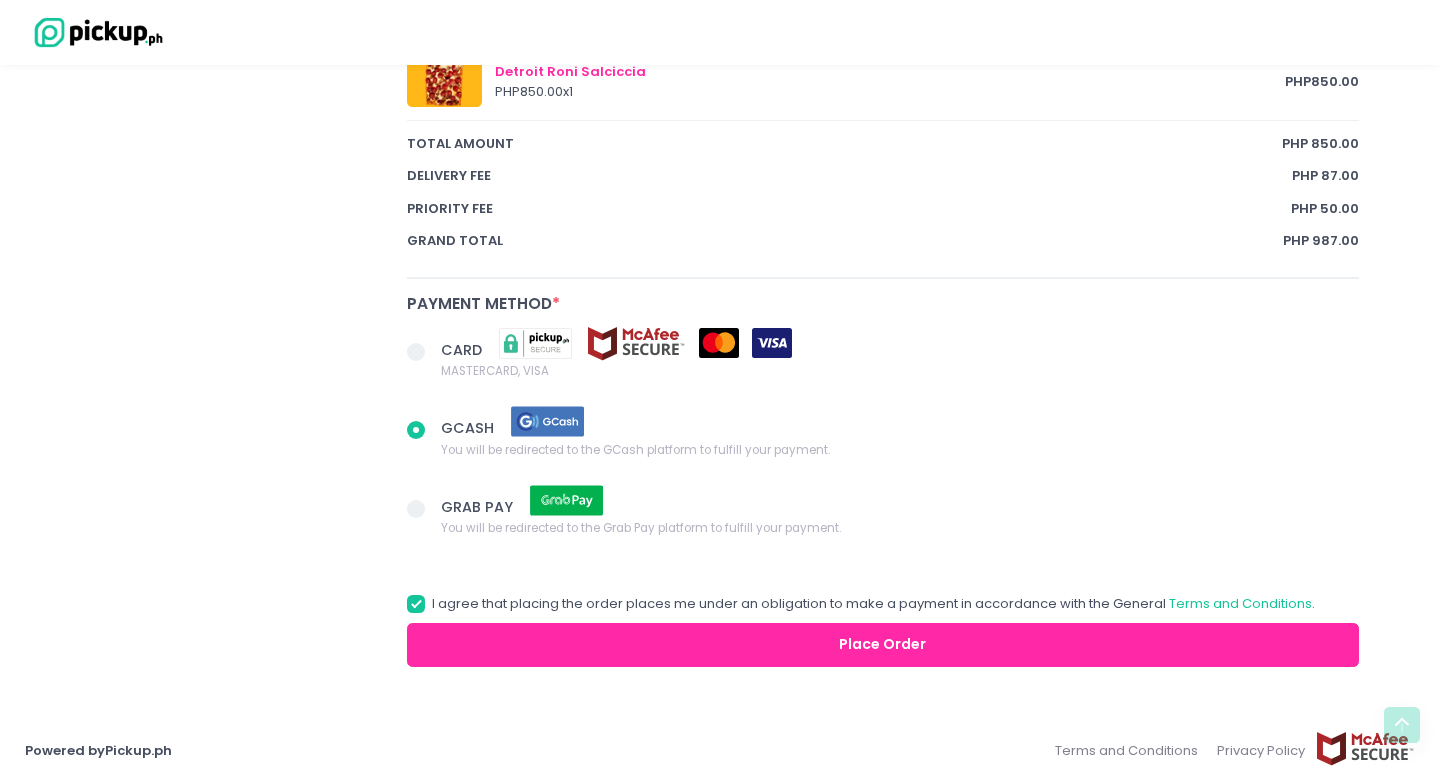 click on "Place Order" at bounding box center [883, 645] 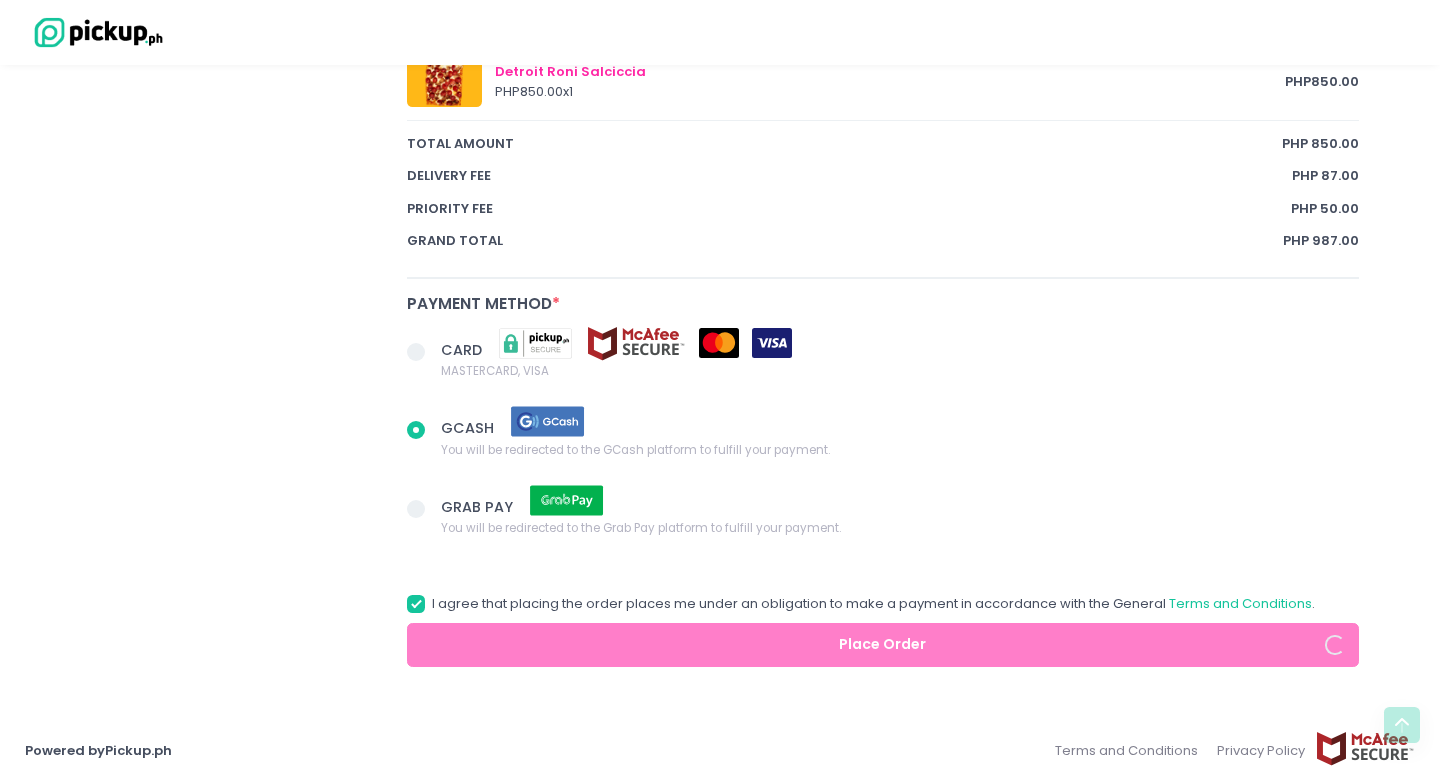 radio on "true" 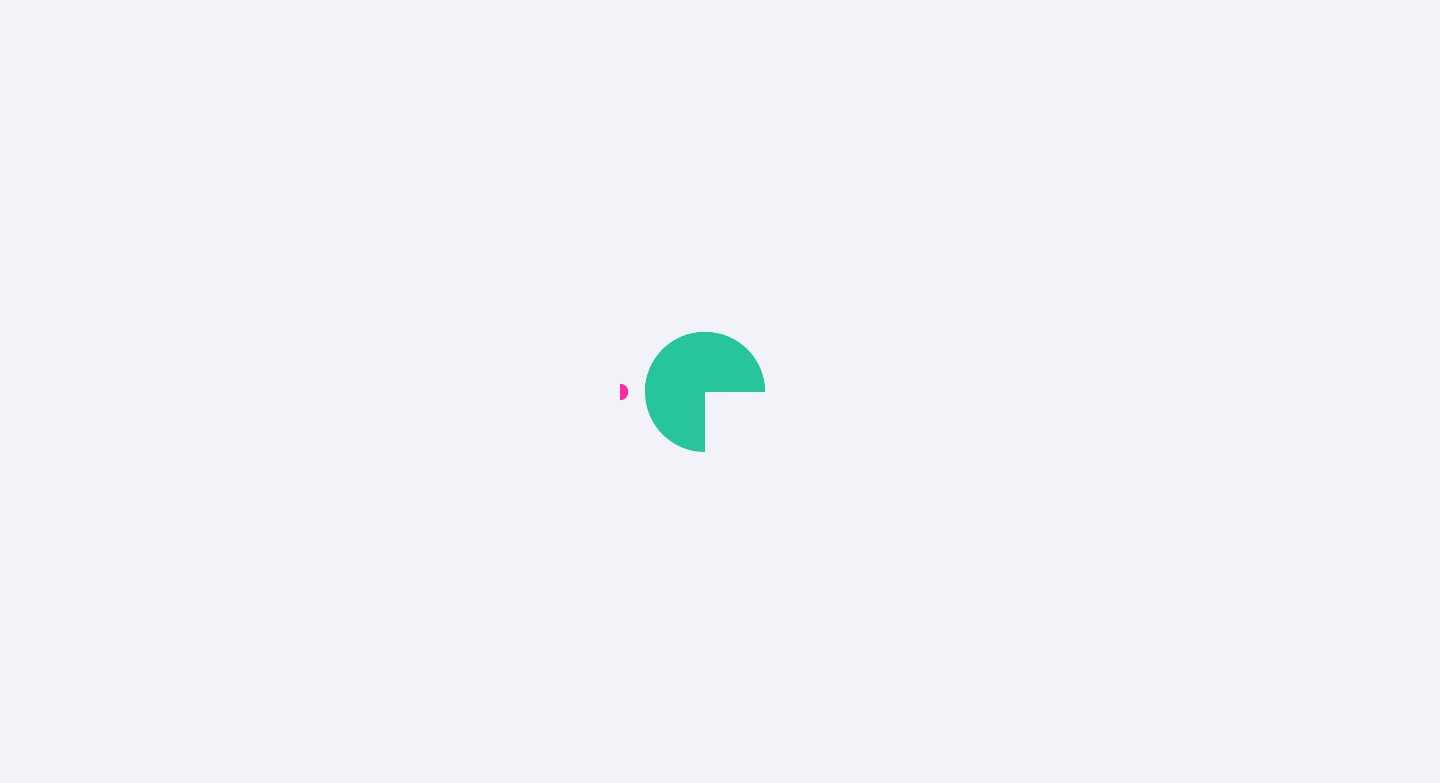 scroll, scrollTop: 0, scrollLeft: 0, axis: both 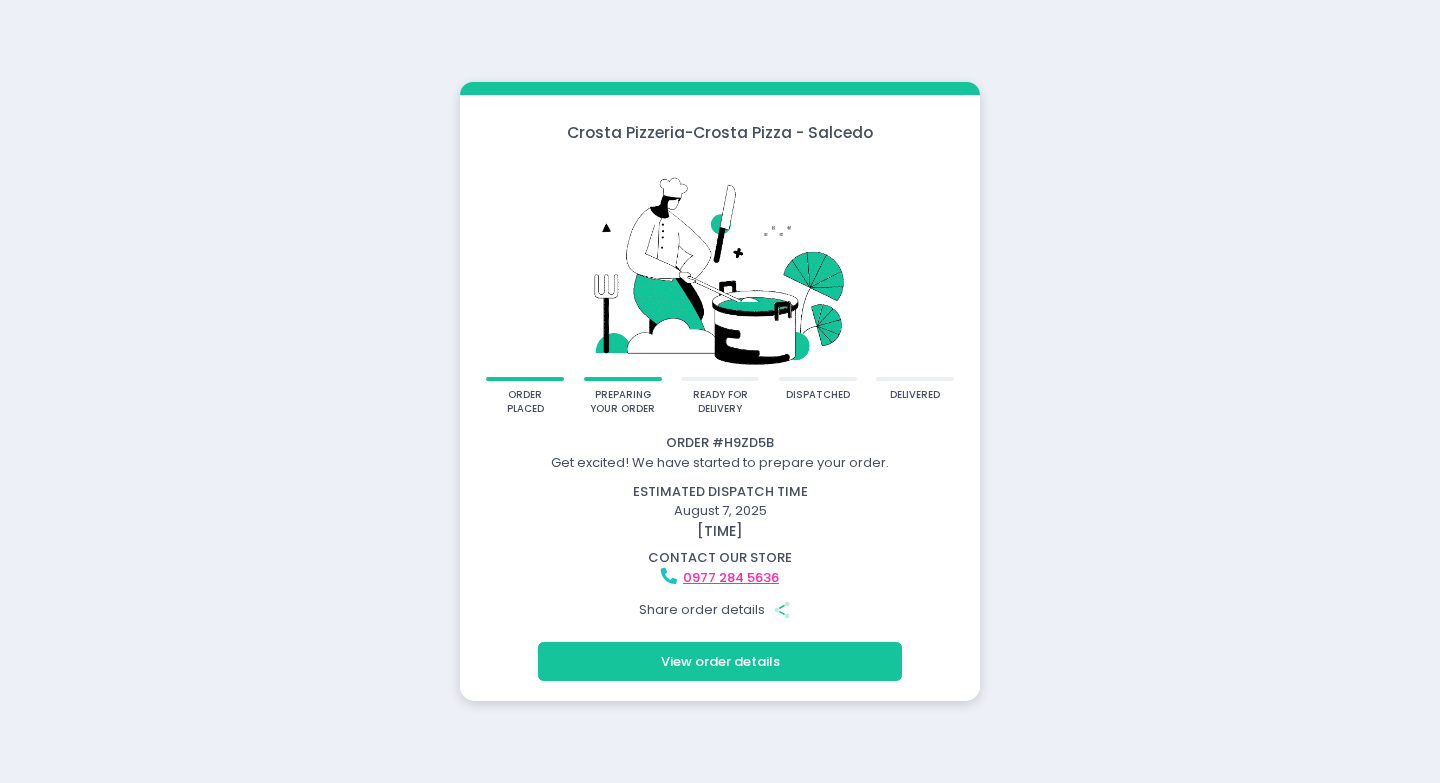 click on "View order details" at bounding box center [720, 661] 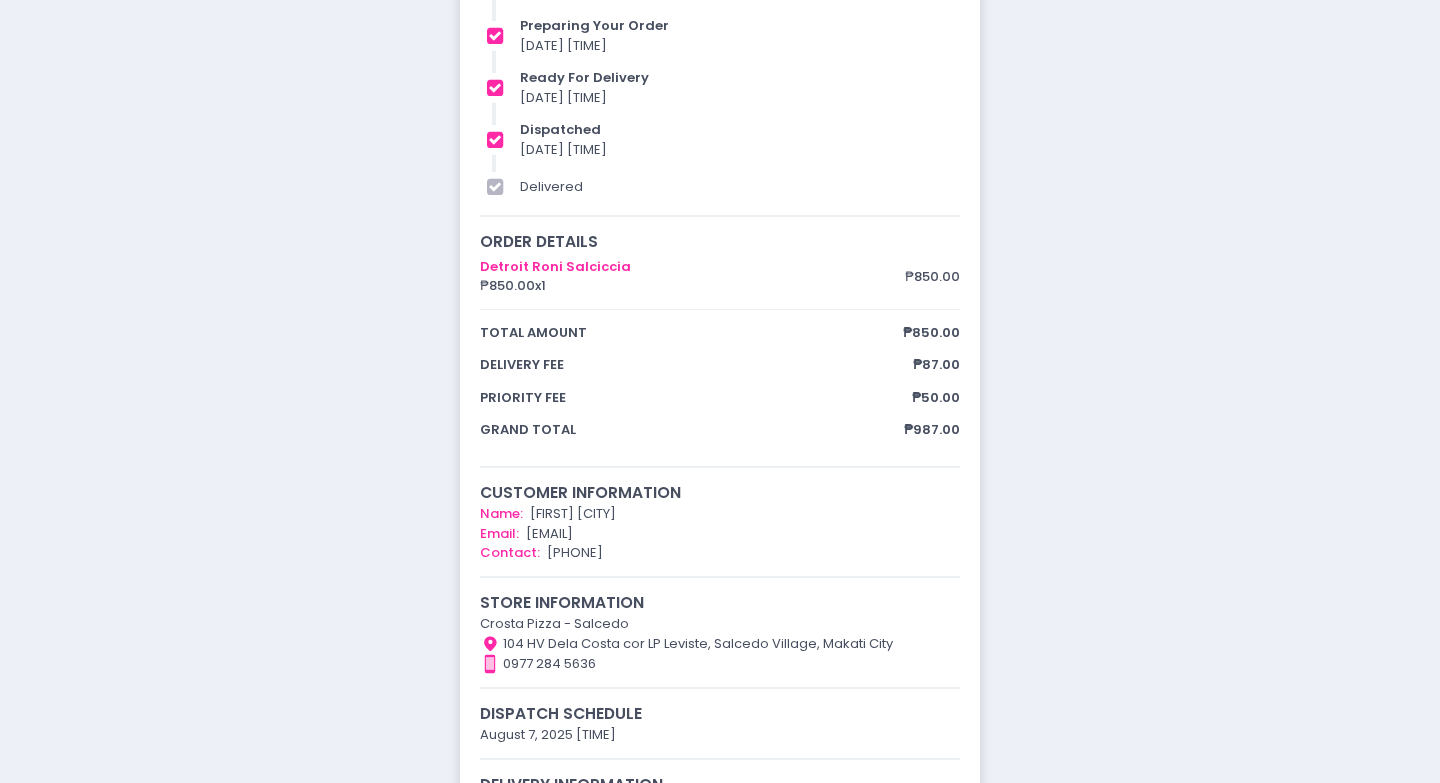 scroll, scrollTop: 55, scrollLeft: 0, axis: vertical 